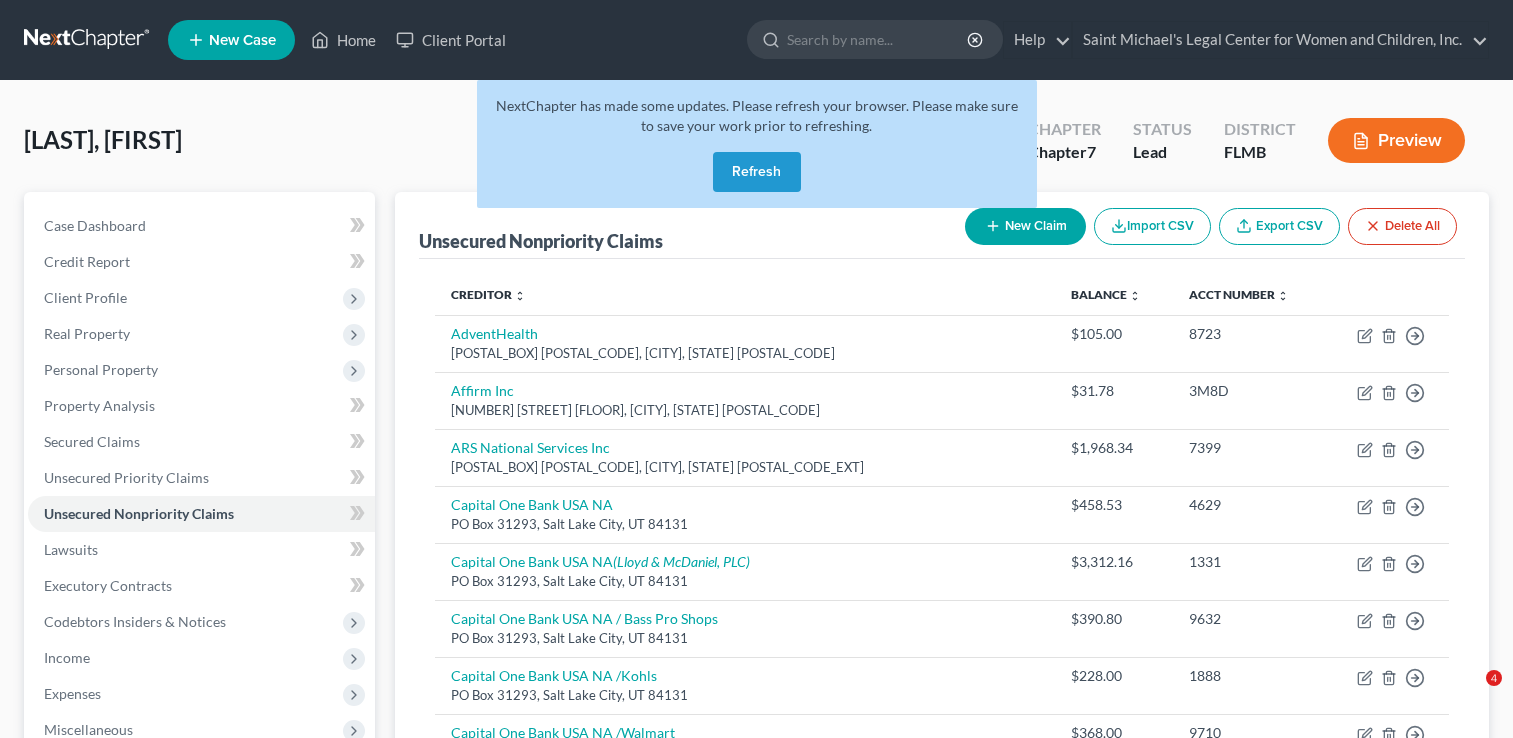 scroll, scrollTop: 1268, scrollLeft: 0, axis: vertical 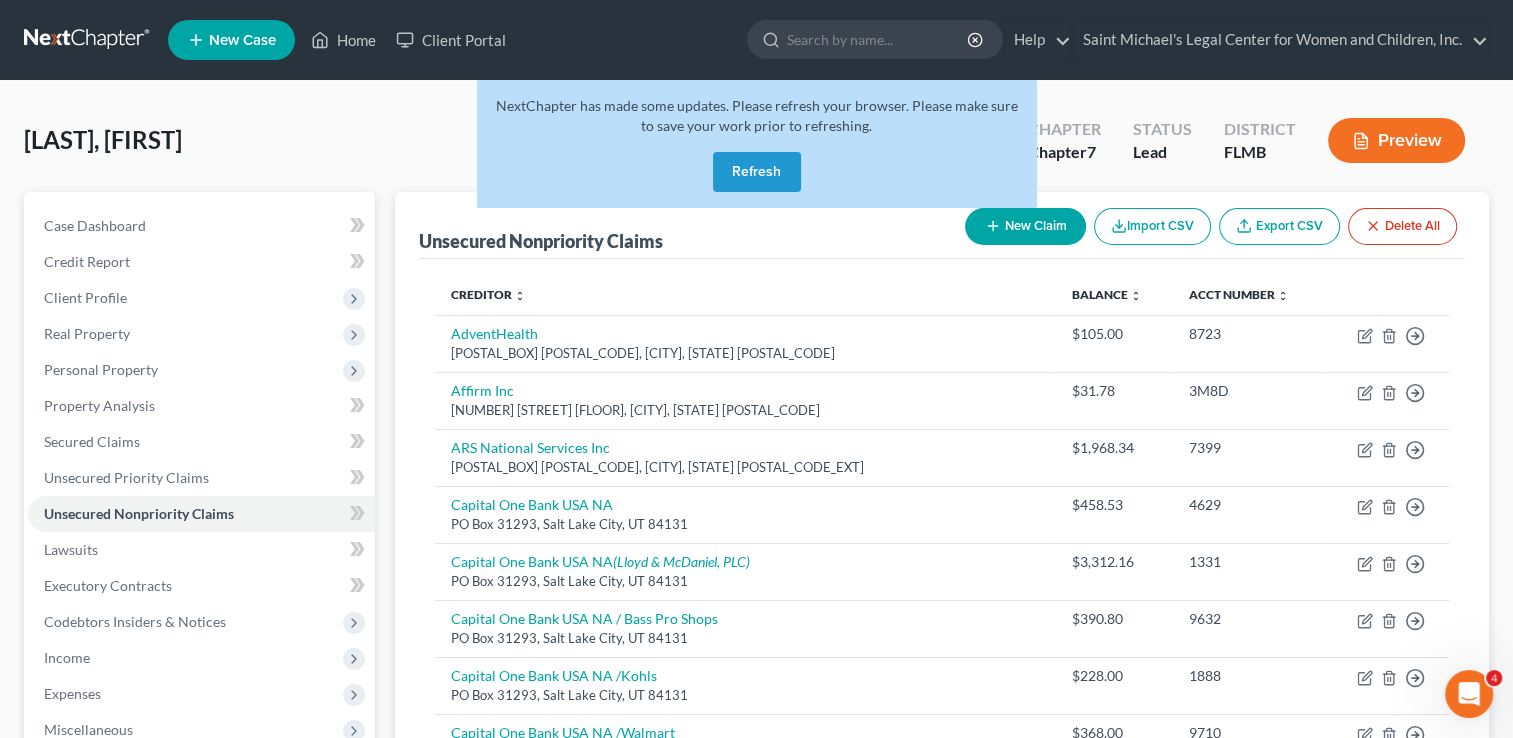 click on "Refresh" at bounding box center [757, 172] 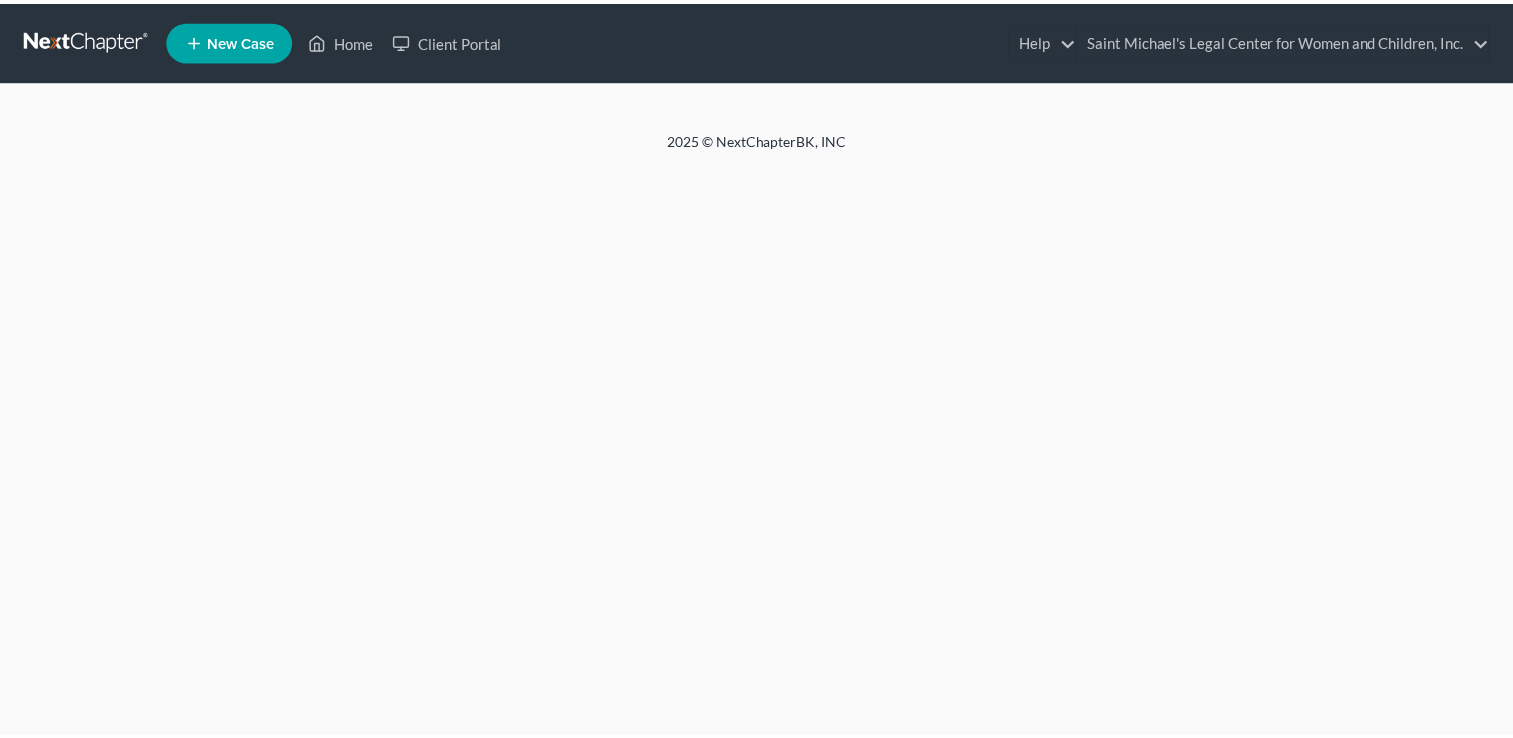 scroll, scrollTop: 0, scrollLeft: 0, axis: both 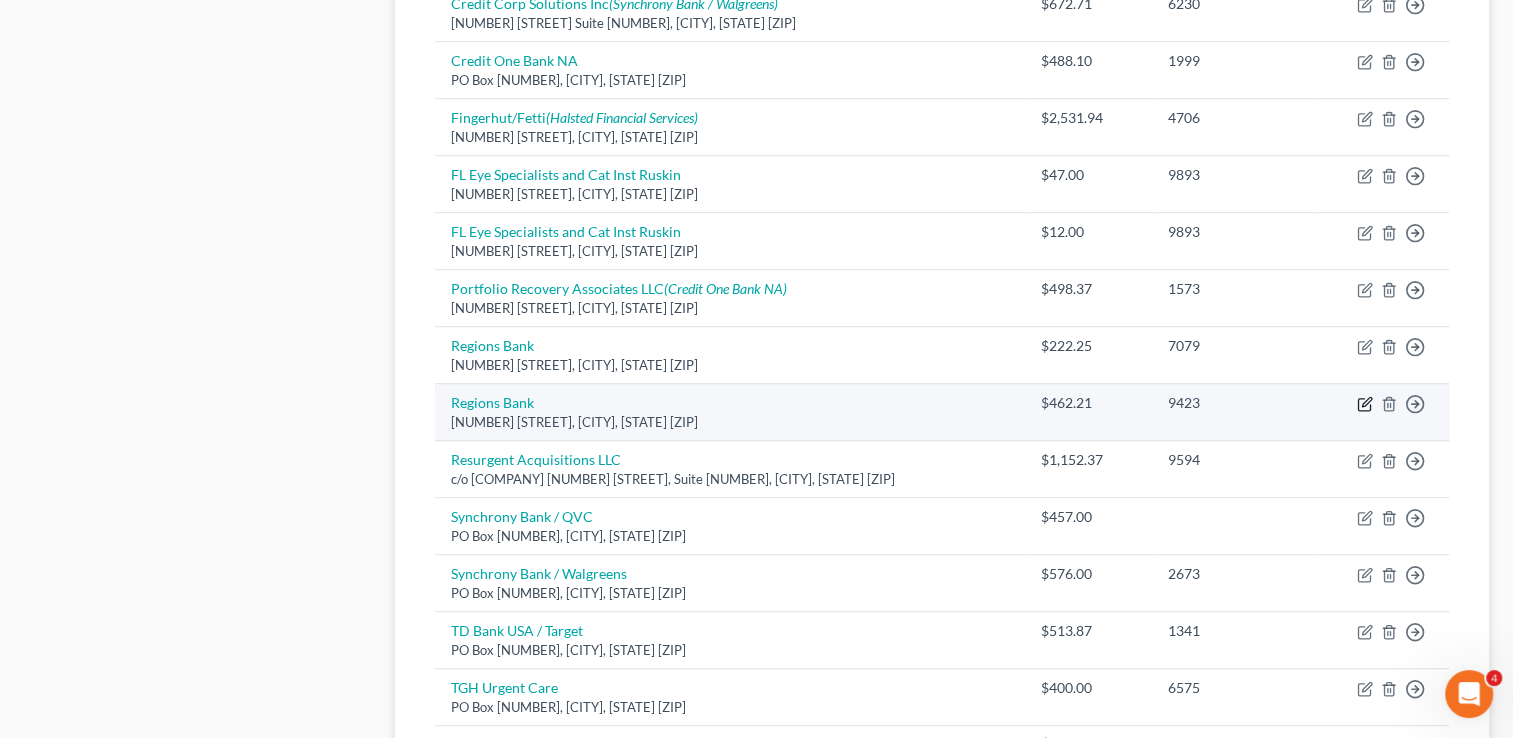 click 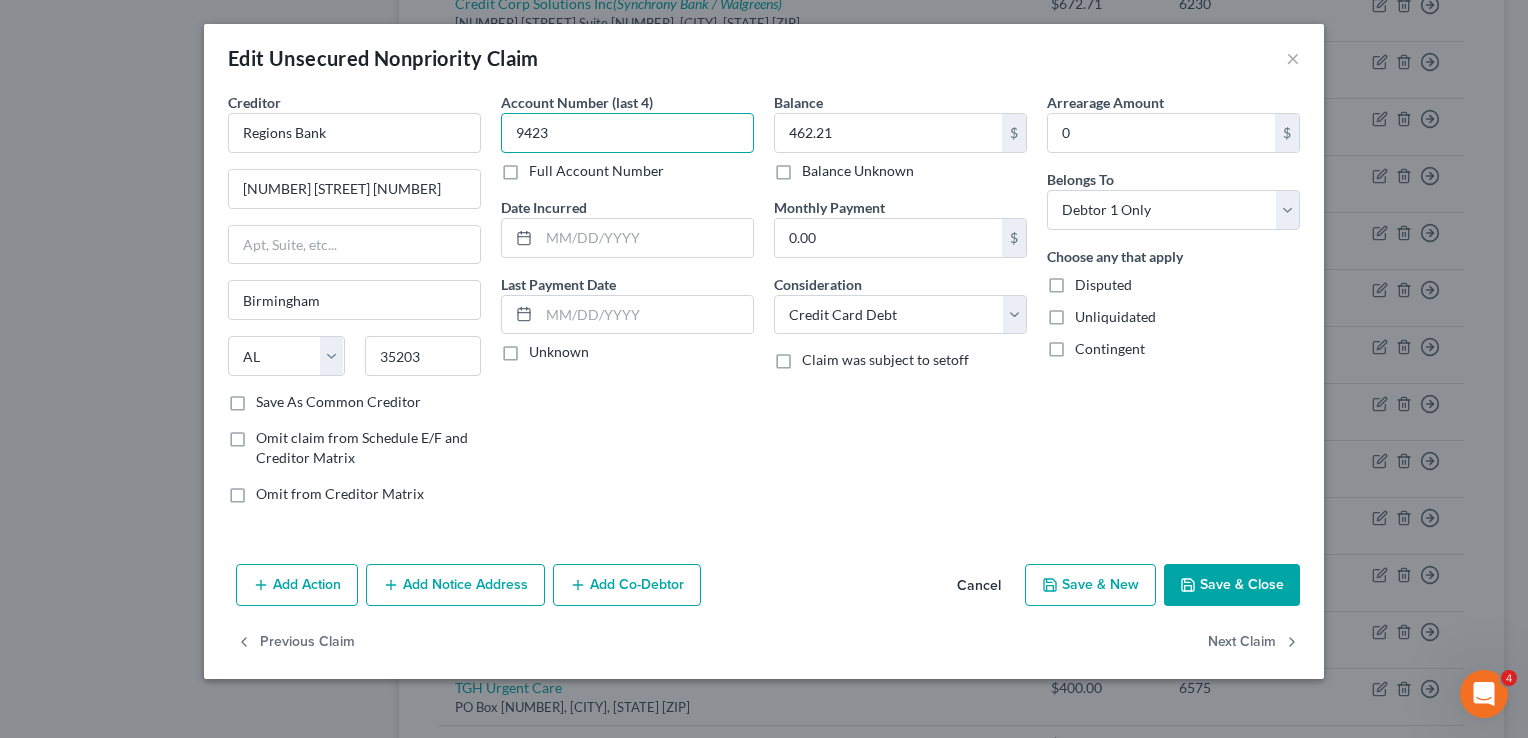 click on "9423" at bounding box center [627, 133] 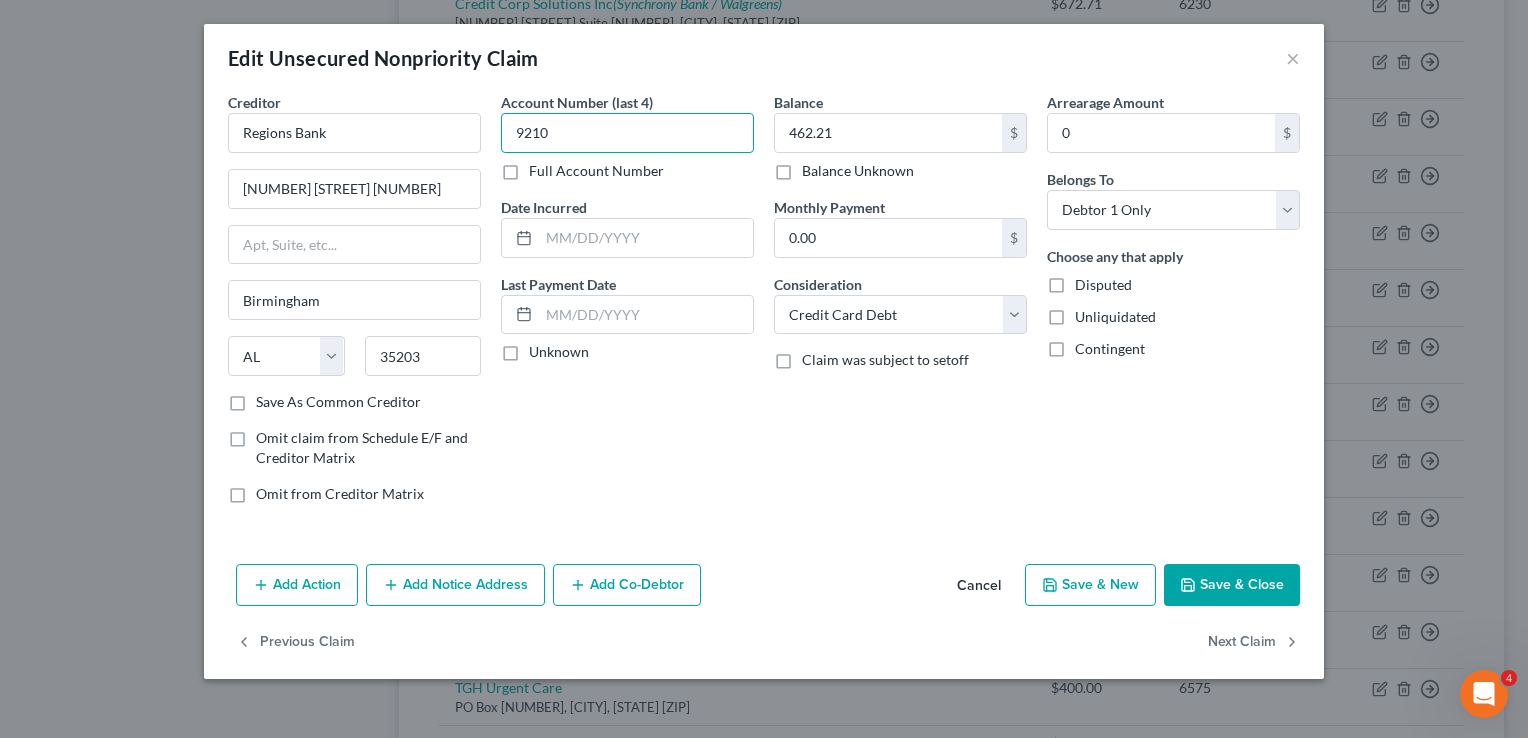 type on "9210" 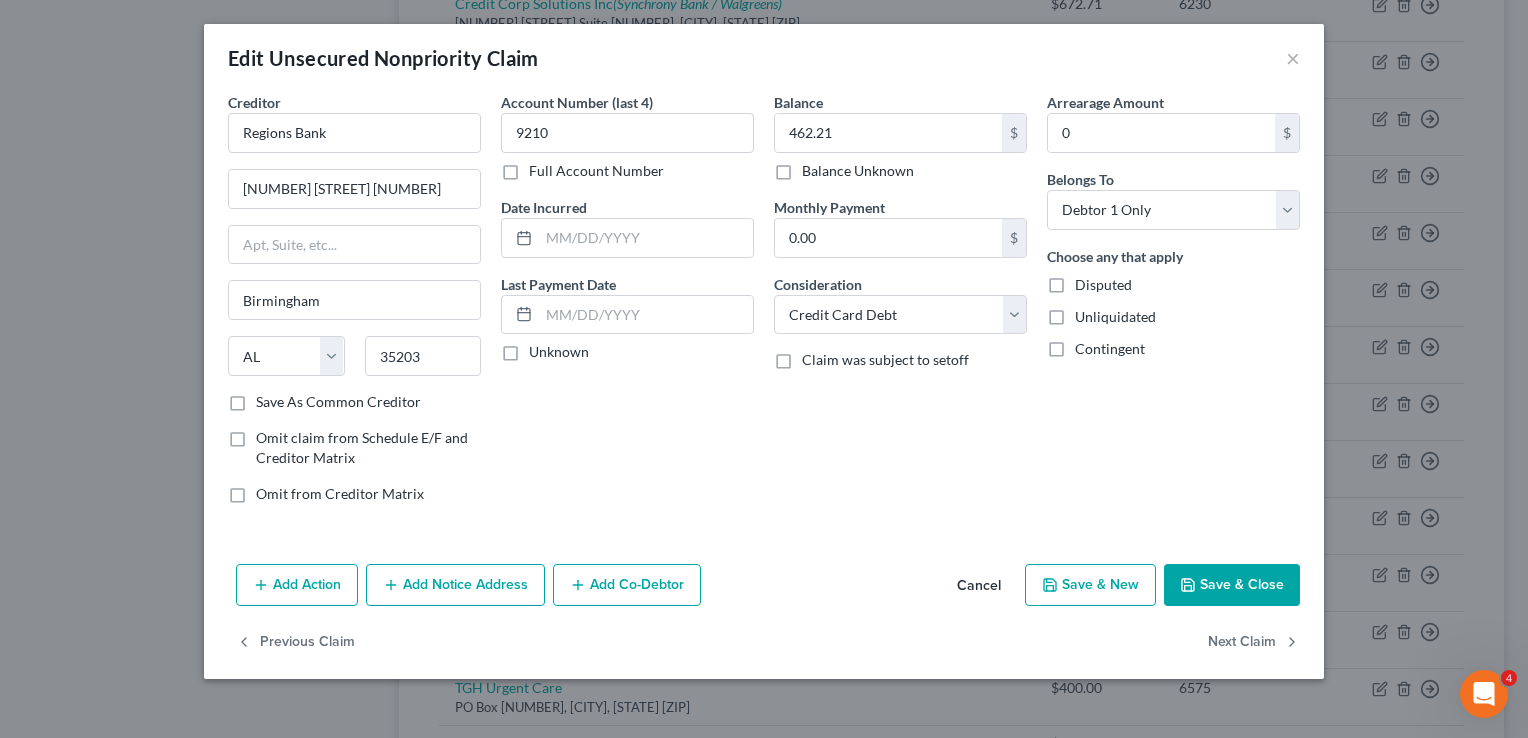 click on "Save & Close" at bounding box center (1232, 585) 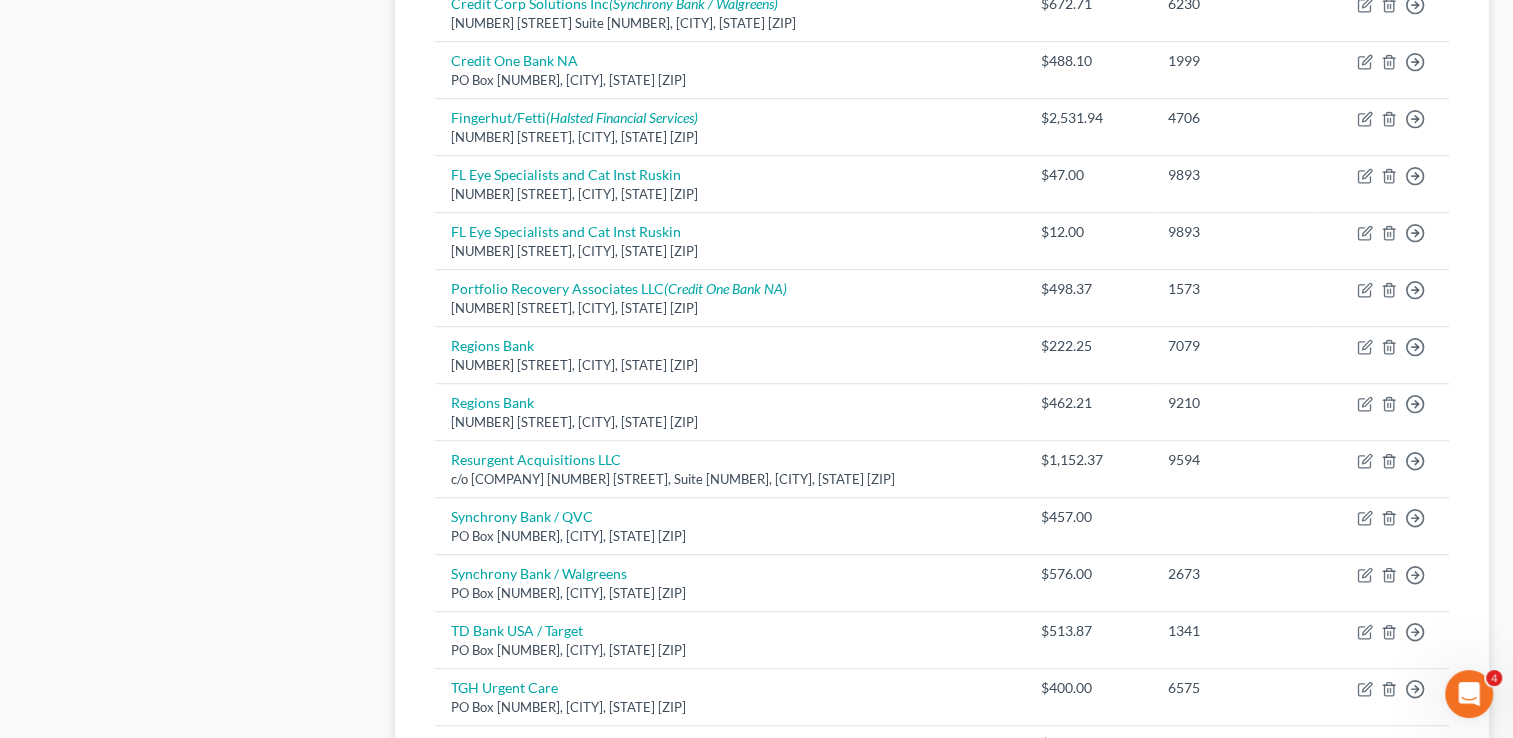 scroll, scrollTop: 482, scrollLeft: 0, axis: vertical 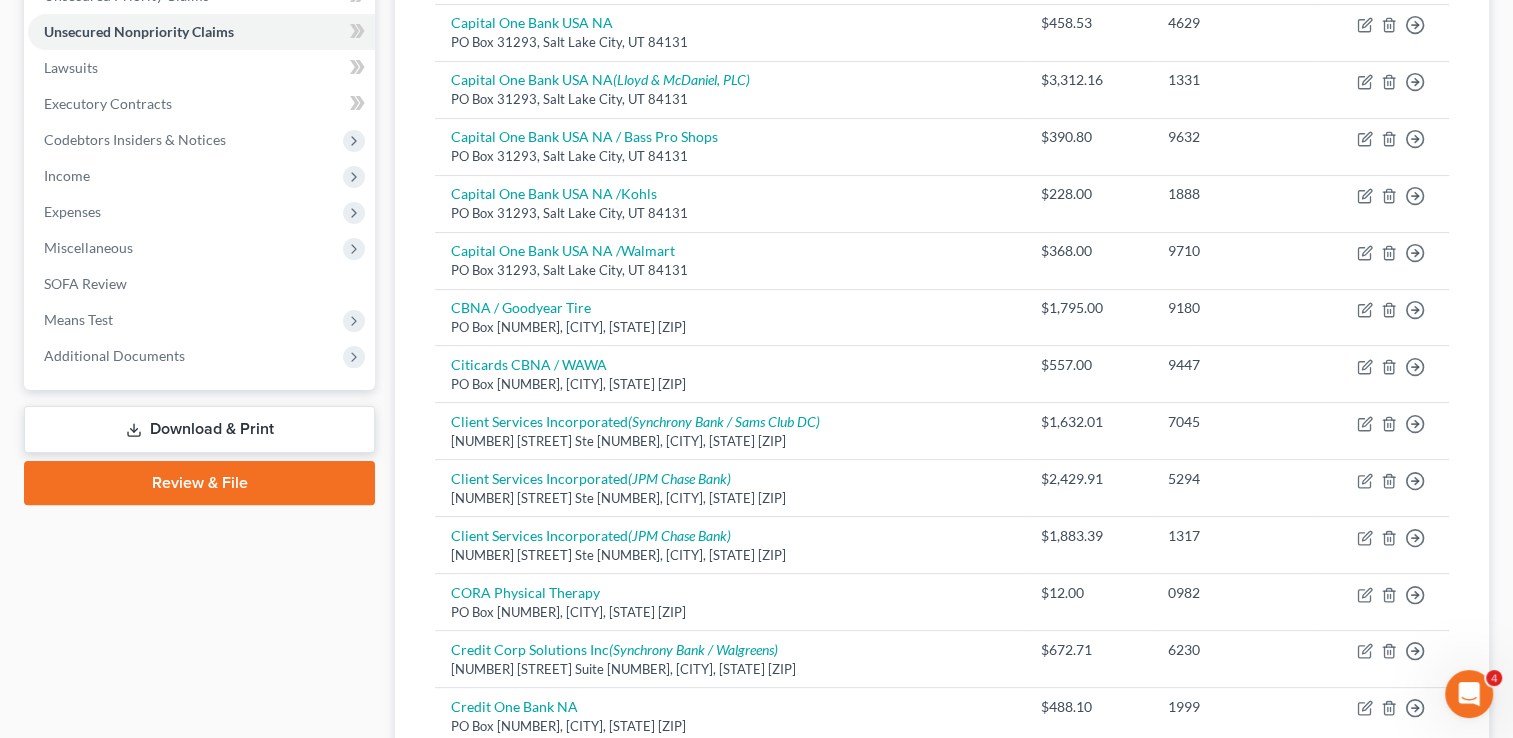 click on "Download & Print" at bounding box center [199, 429] 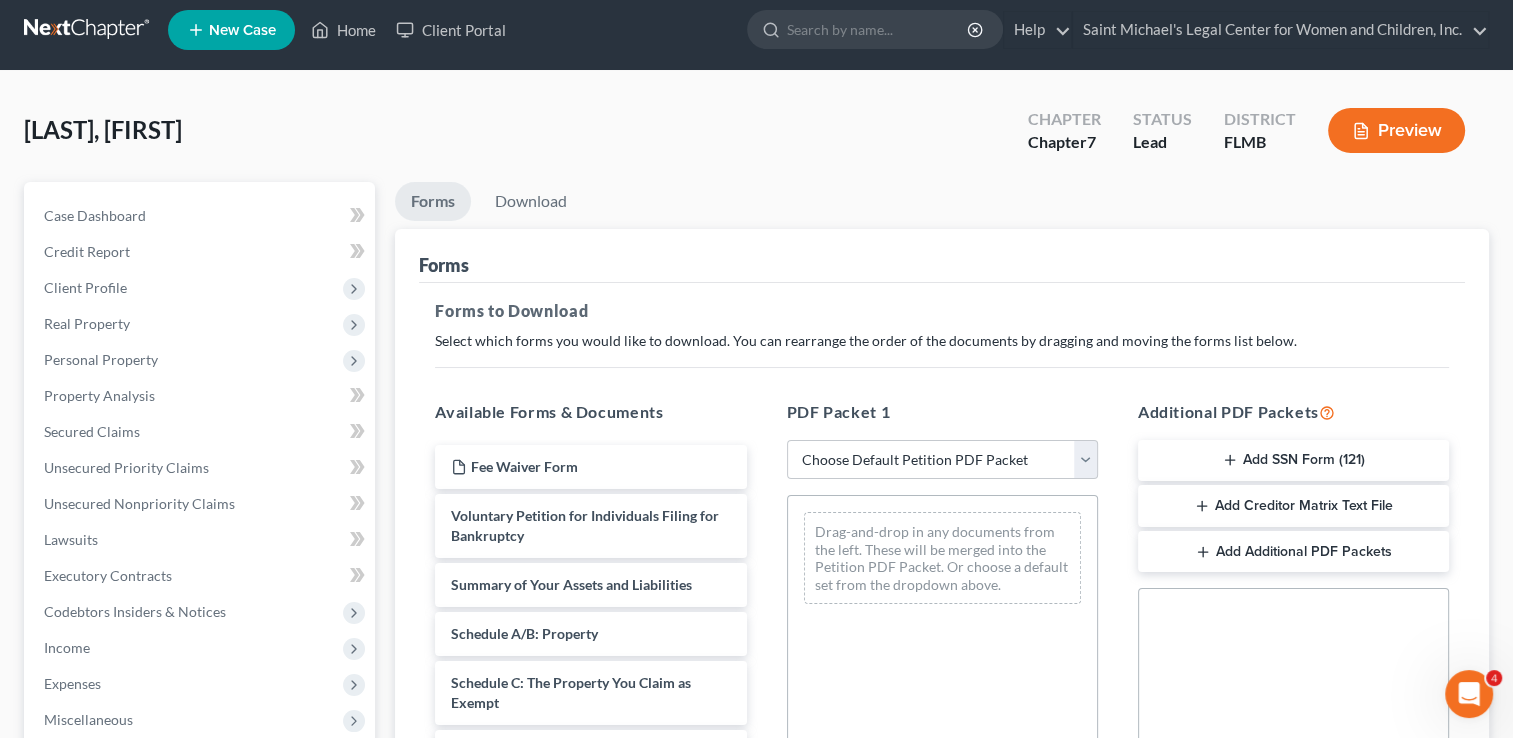 scroll, scrollTop: 0, scrollLeft: 0, axis: both 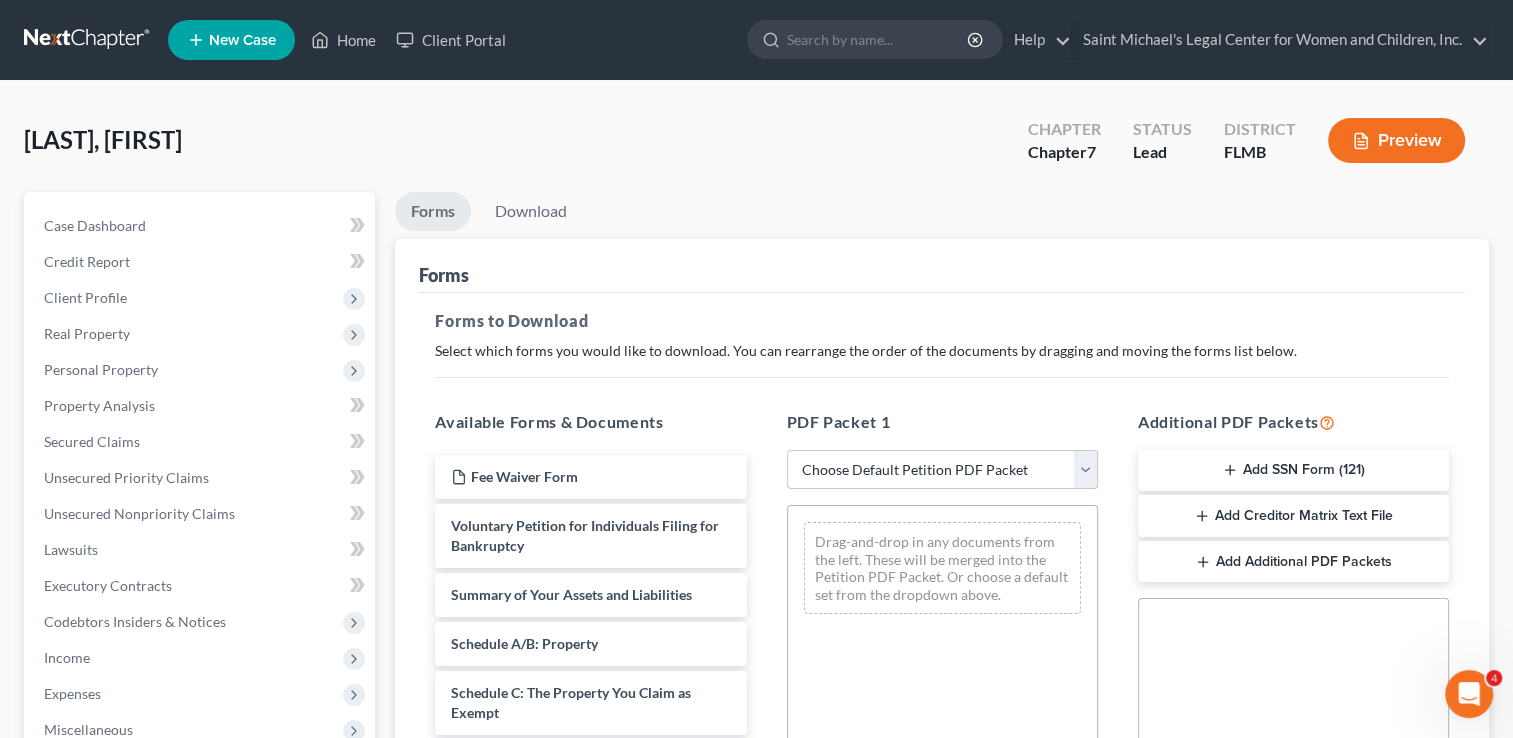 click on "Choose Default Petition PDF Packet Complete Bankruptcy Petition (all forms and schedules) Emergency Filing Forms (Petition and Creditor List Only) Amended Forms Signature Pages Only" at bounding box center (942, 470) 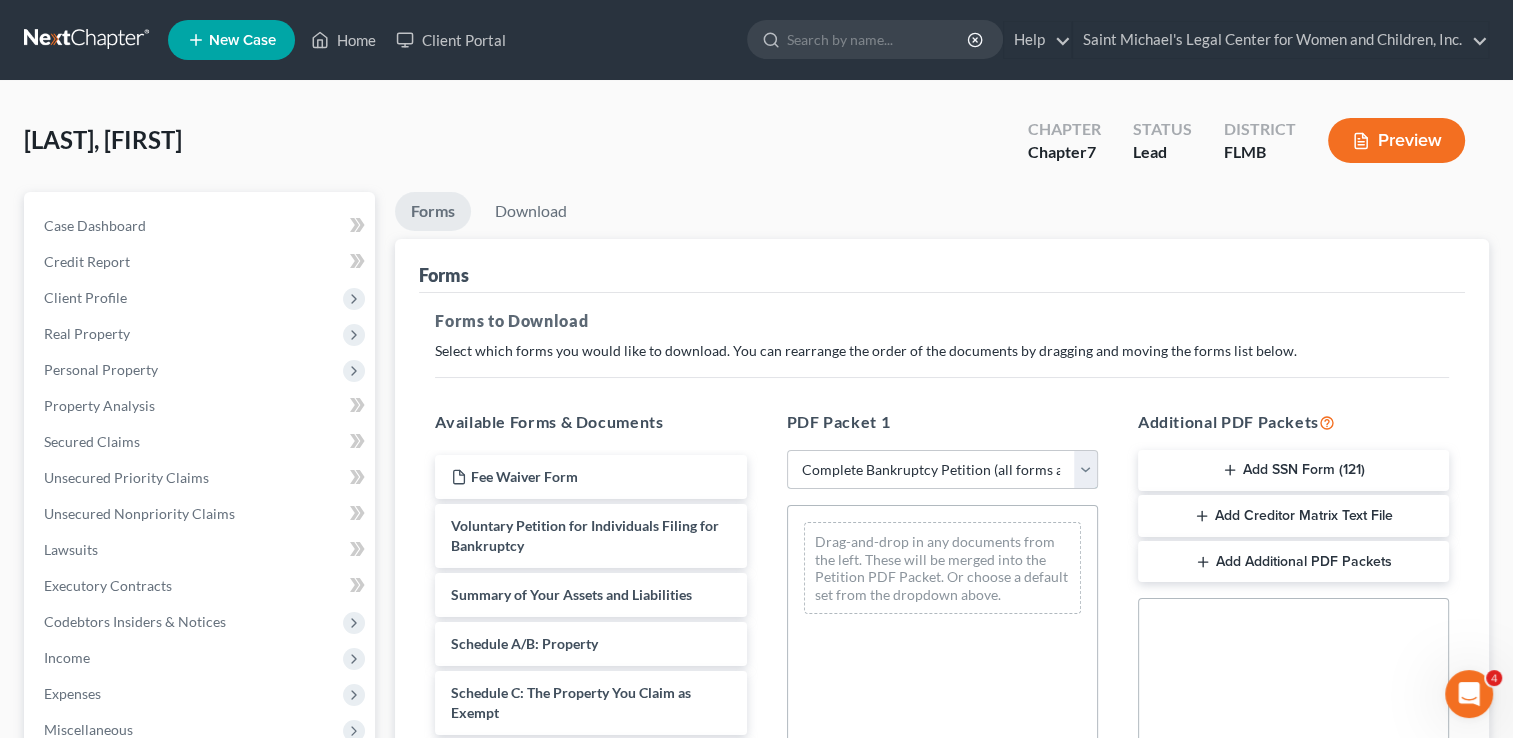 click on "Choose Default Petition PDF Packet Complete Bankruptcy Petition (all forms and schedules) Emergency Filing Forms (Petition and Creditor List Only) Amended Forms Signature Pages Only" at bounding box center [942, 470] 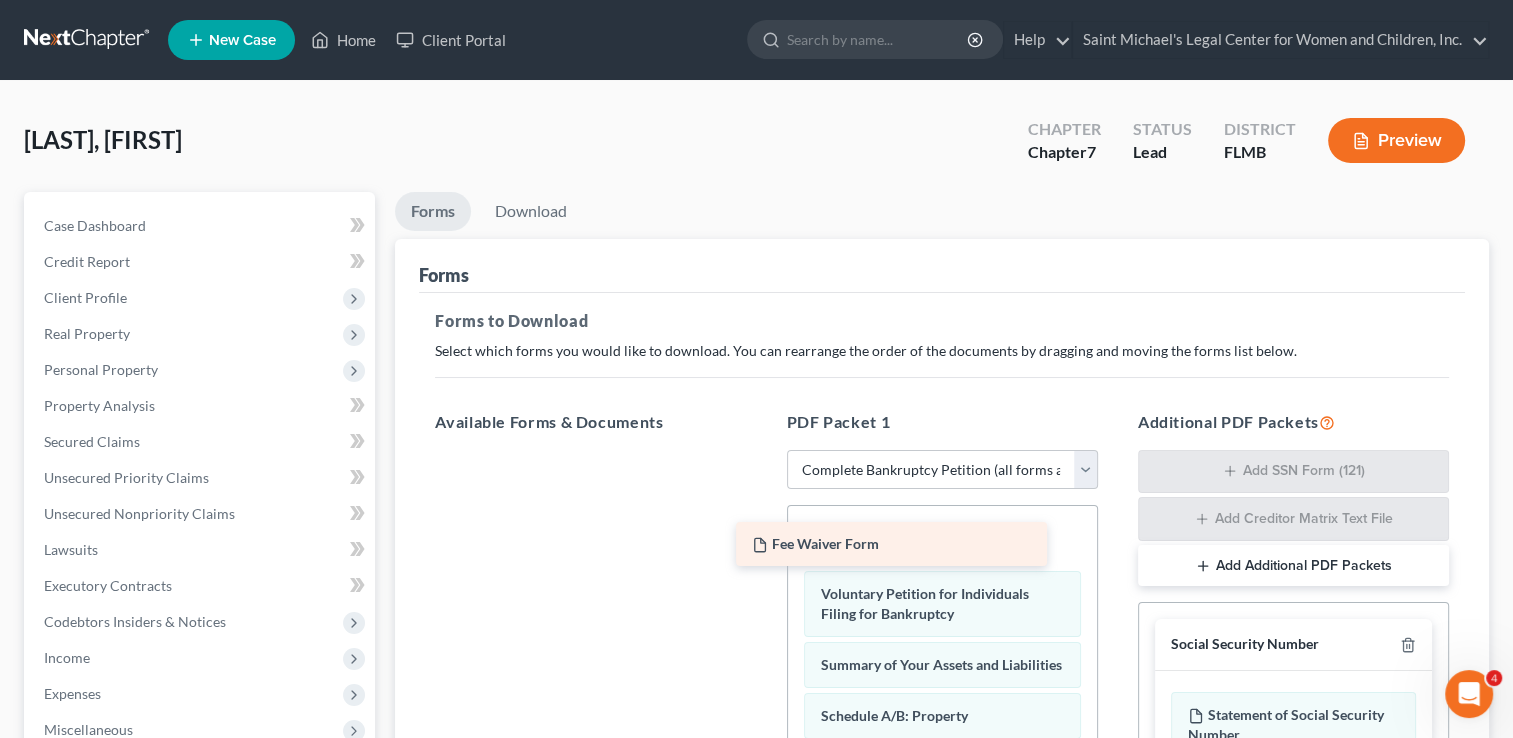 drag, startPoint x: 634, startPoint y: 477, endPoint x: 935, endPoint y: 546, distance: 308.80737 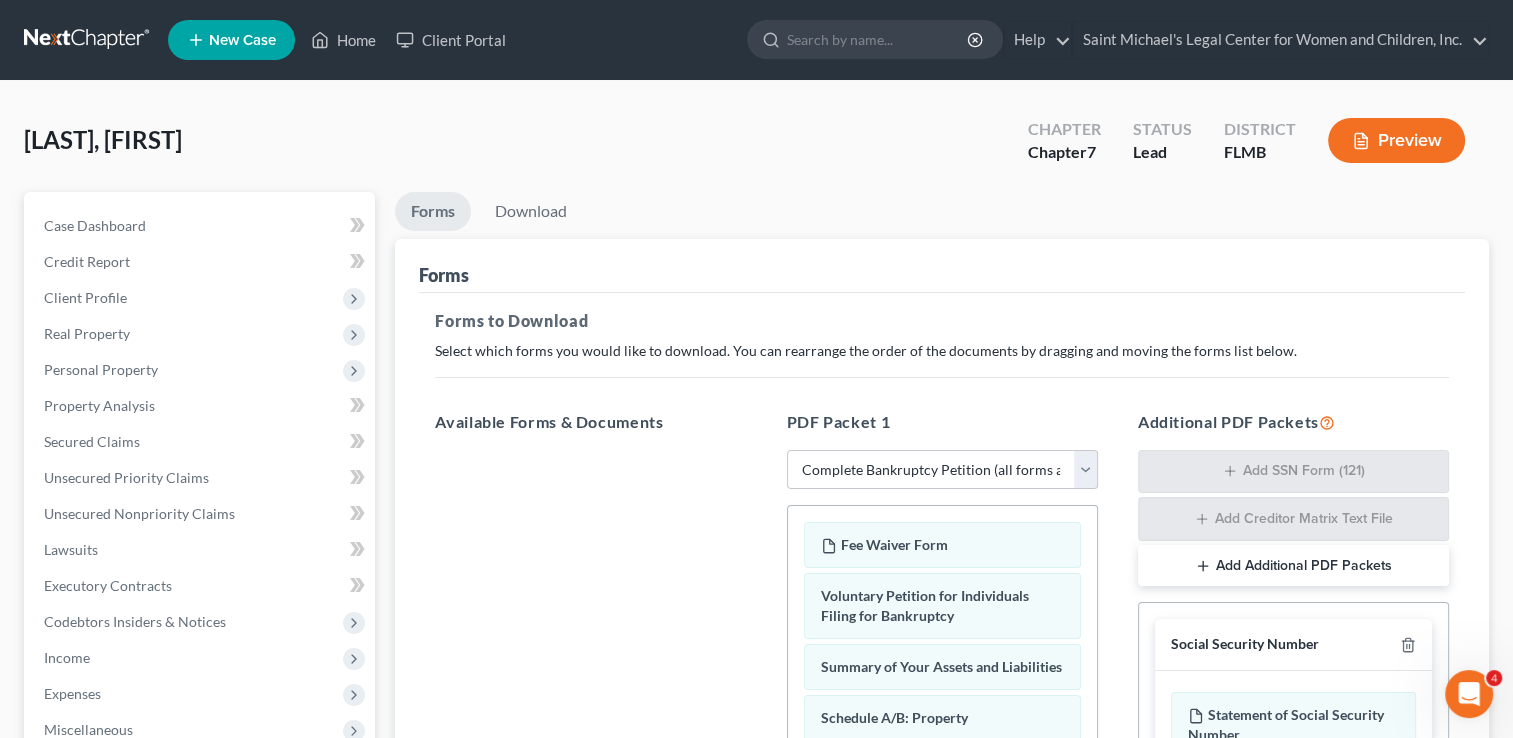 scroll, scrollTop: 496, scrollLeft: 0, axis: vertical 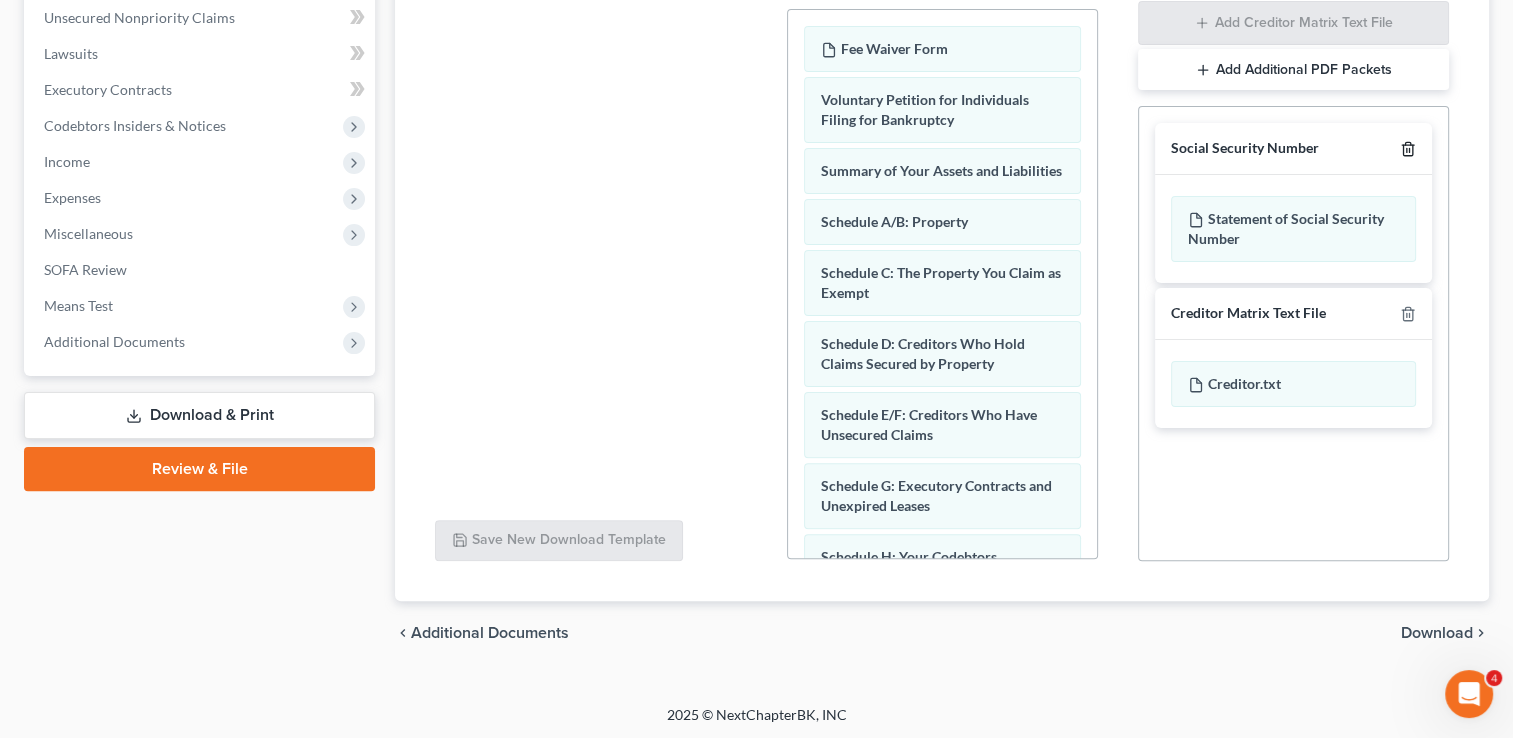 click 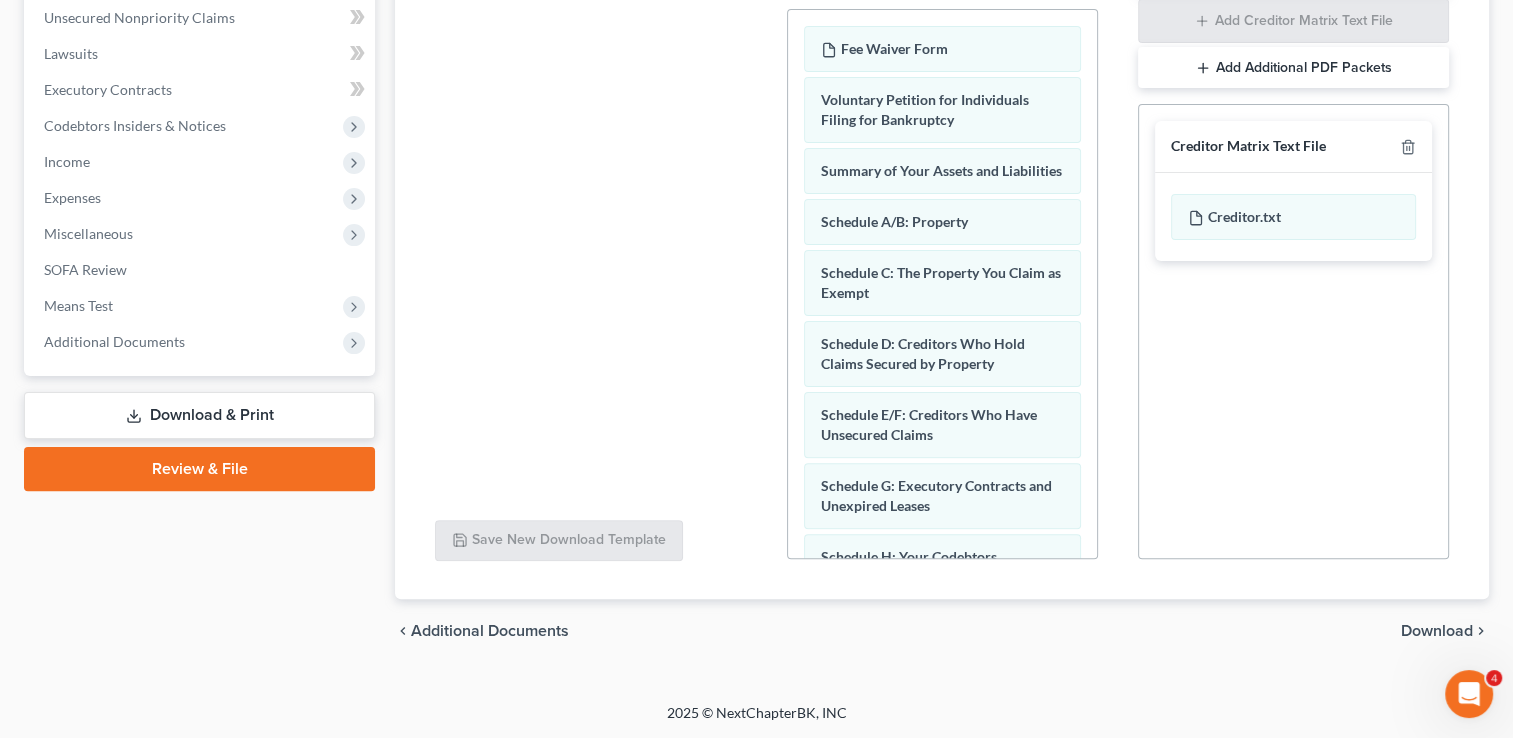 scroll, scrollTop: 495, scrollLeft: 0, axis: vertical 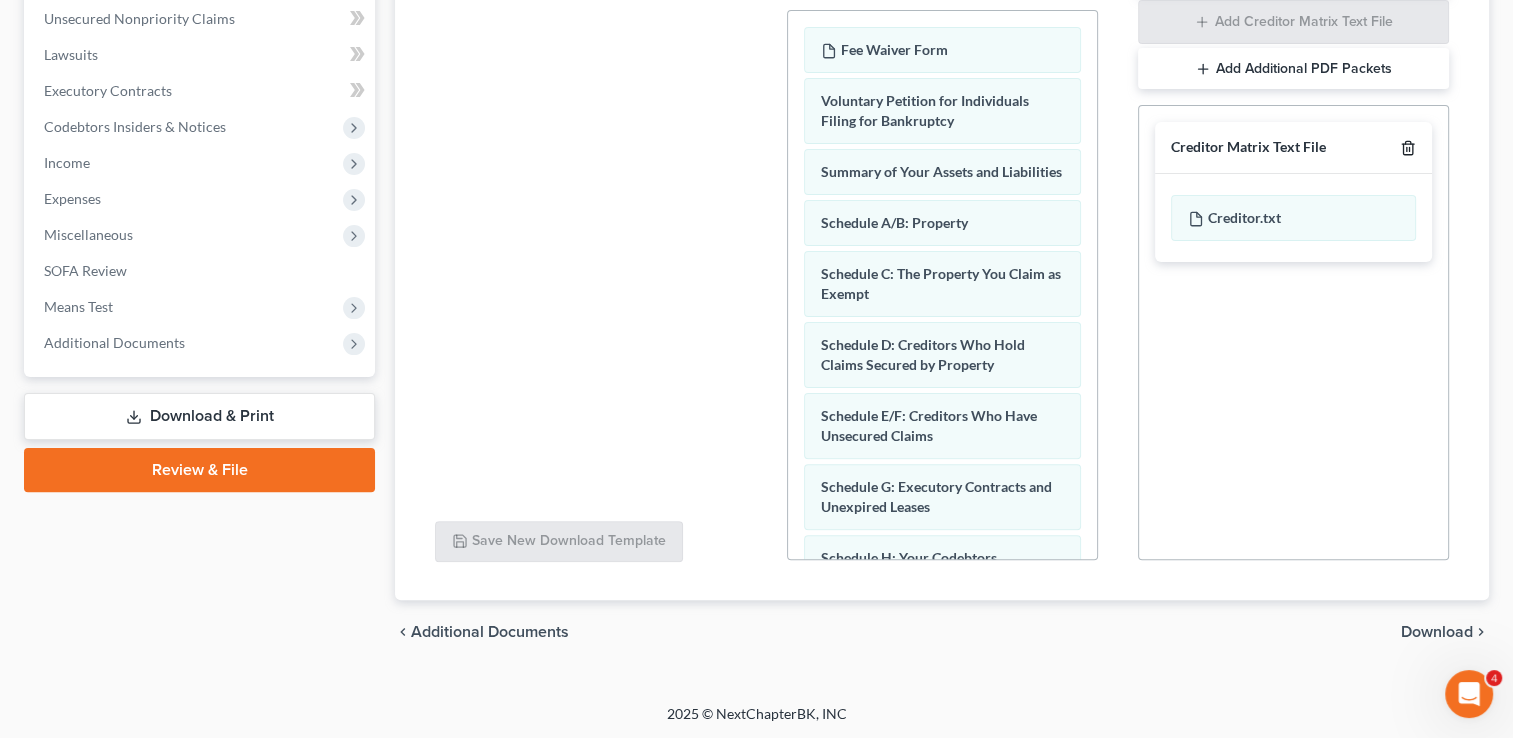click 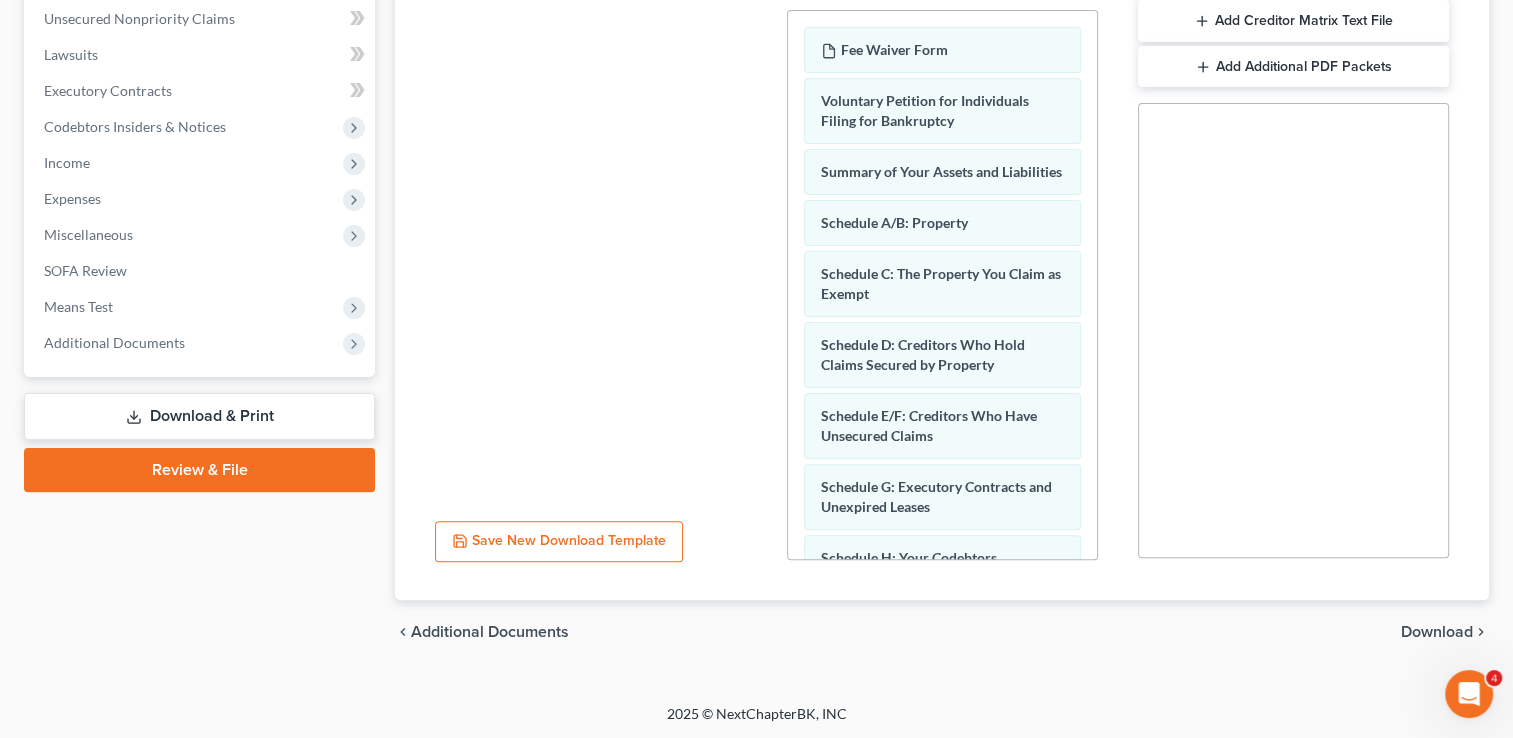 click on "Download" at bounding box center (1437, 632) 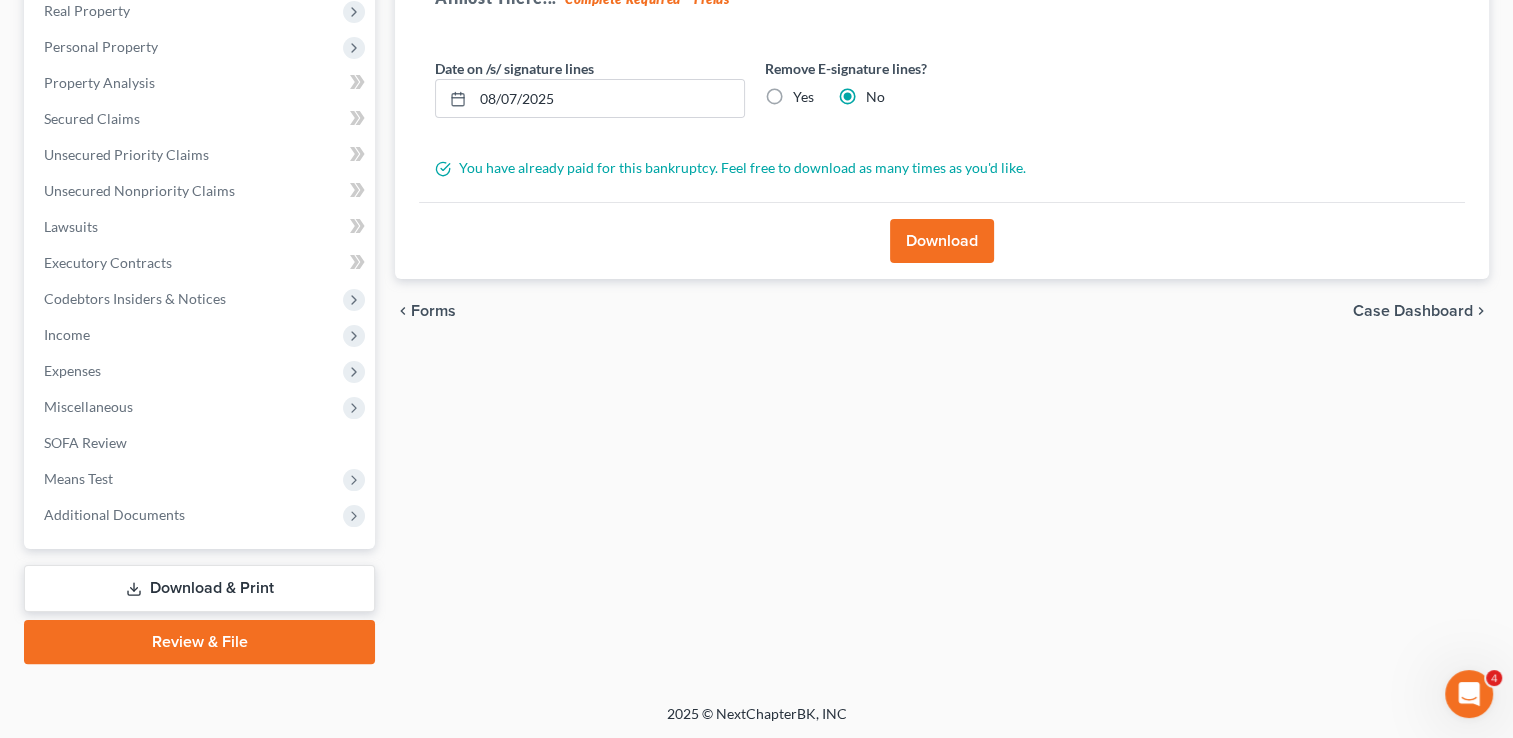 scroll, scrollTop: 0, scrollLeft: 0, axis: both 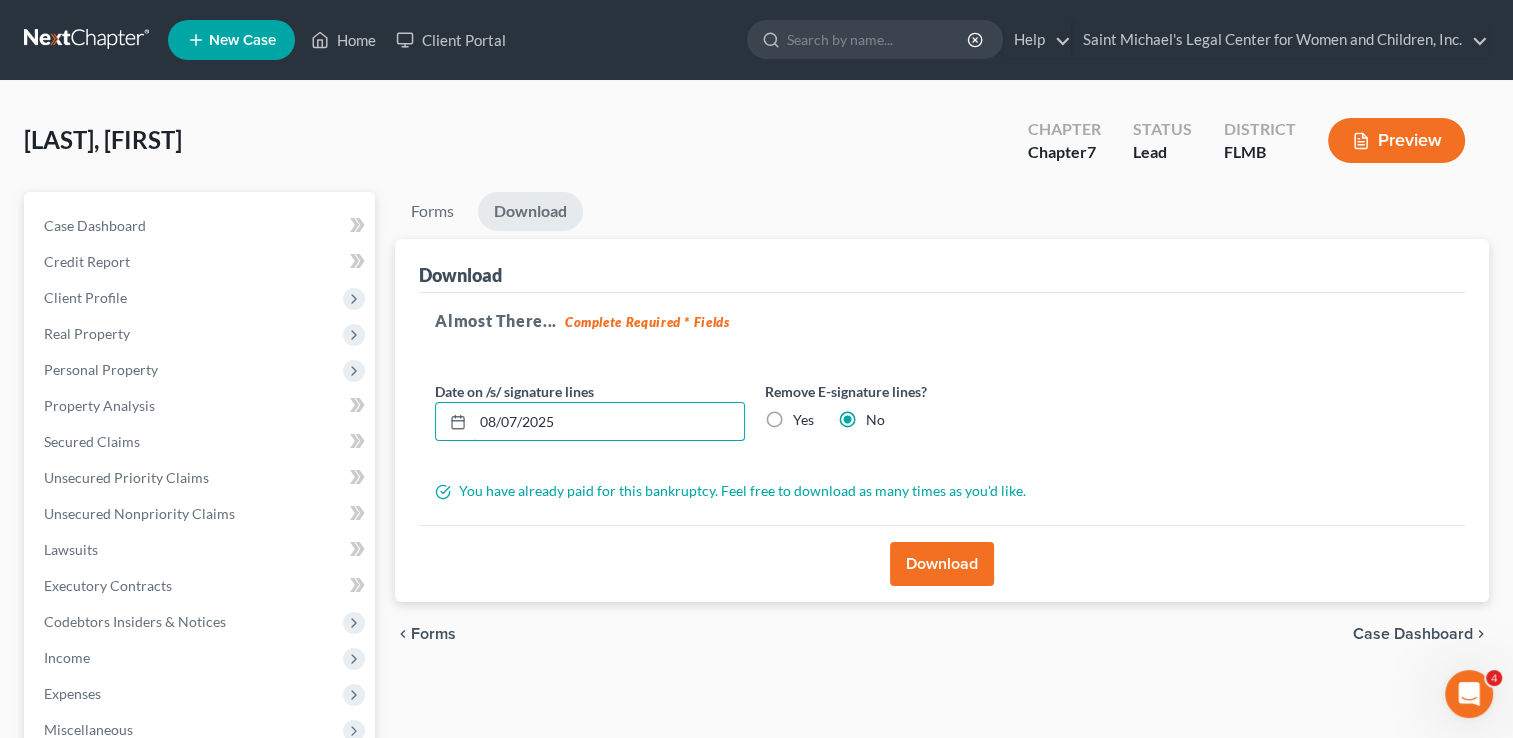 drag, startPoint x: 590, startPoint y: 423, endPoint x: 392, endPoint y: 414, distance: 198.20444 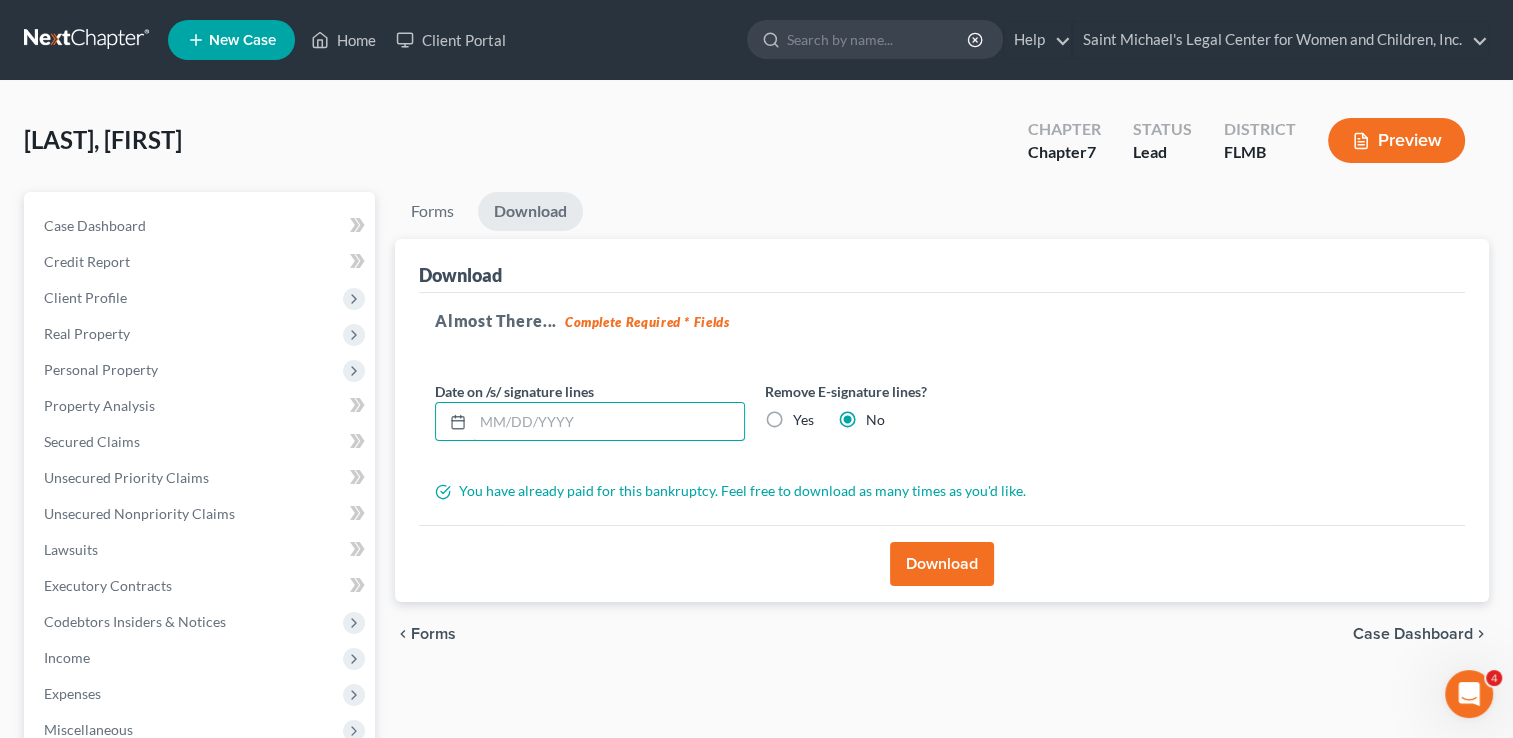 type 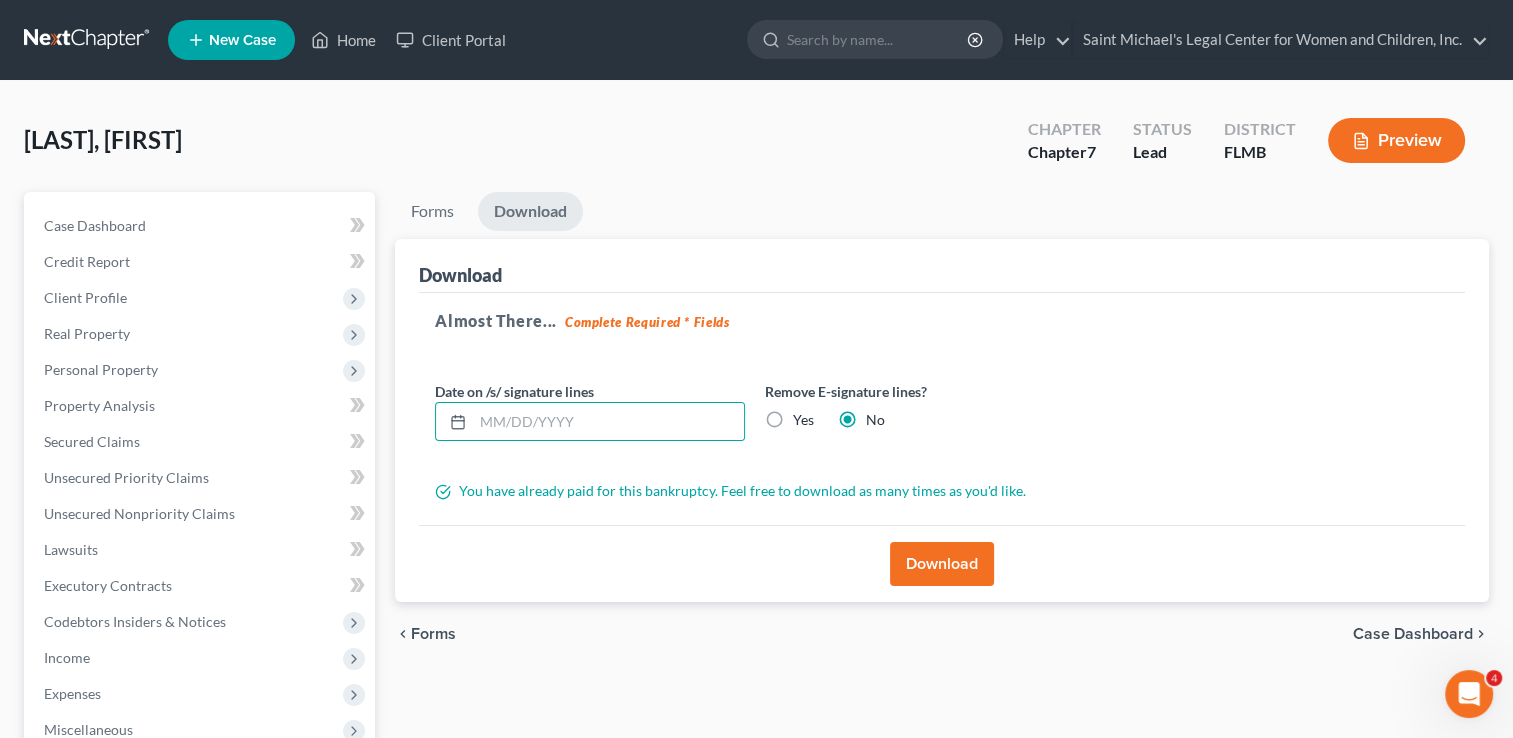 click on "Yes" at bounding box center (803, 420) 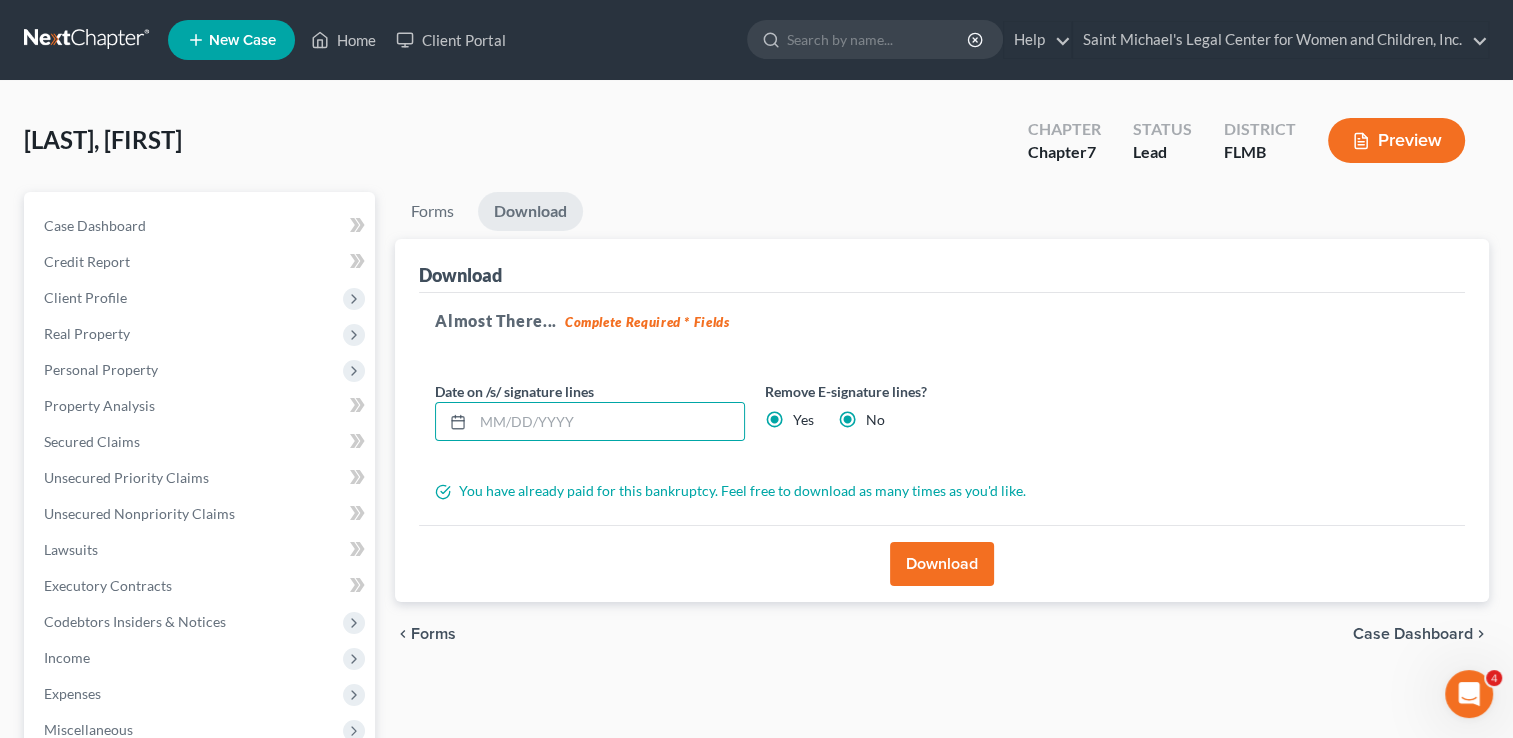 radio on "false" 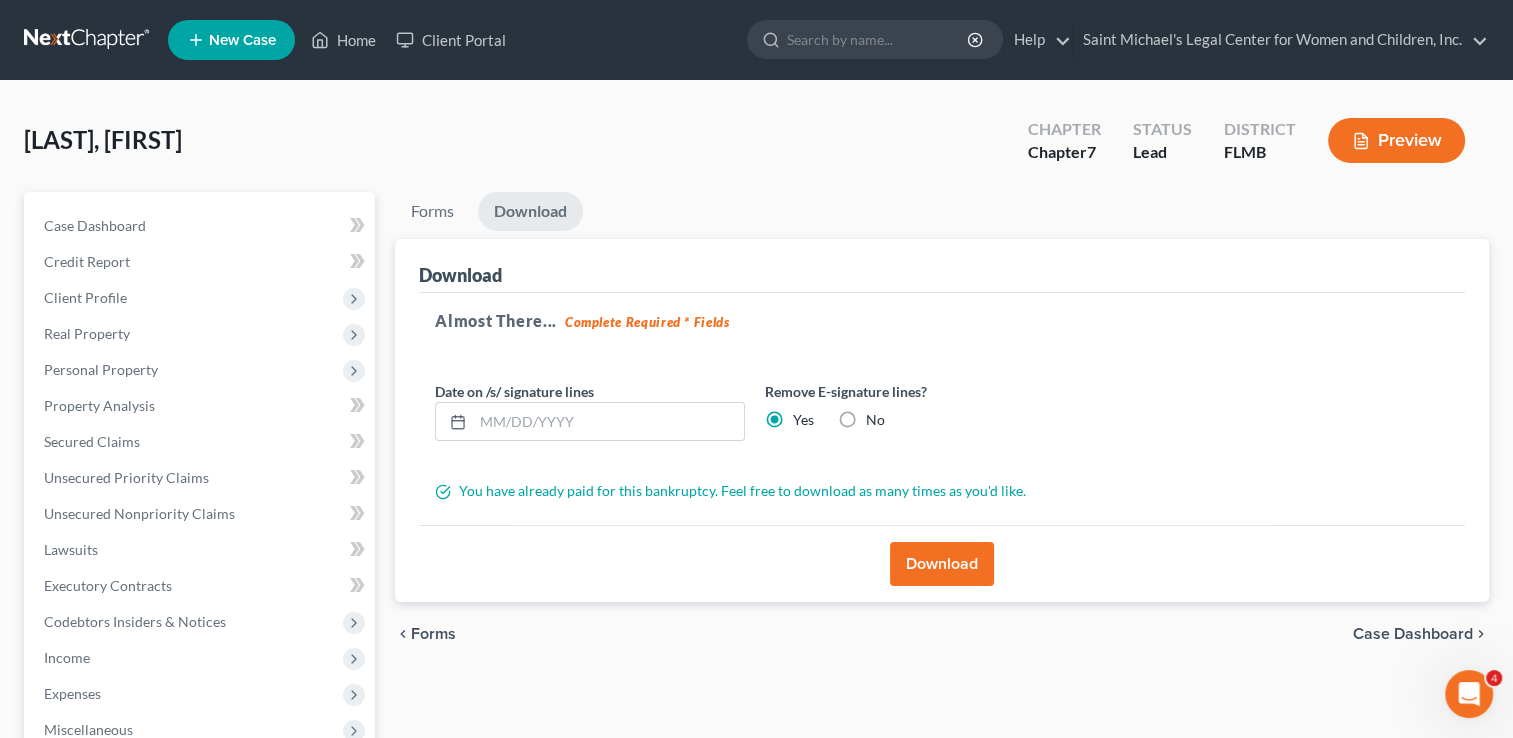 click on "Download" at bounding box center (942, 564) 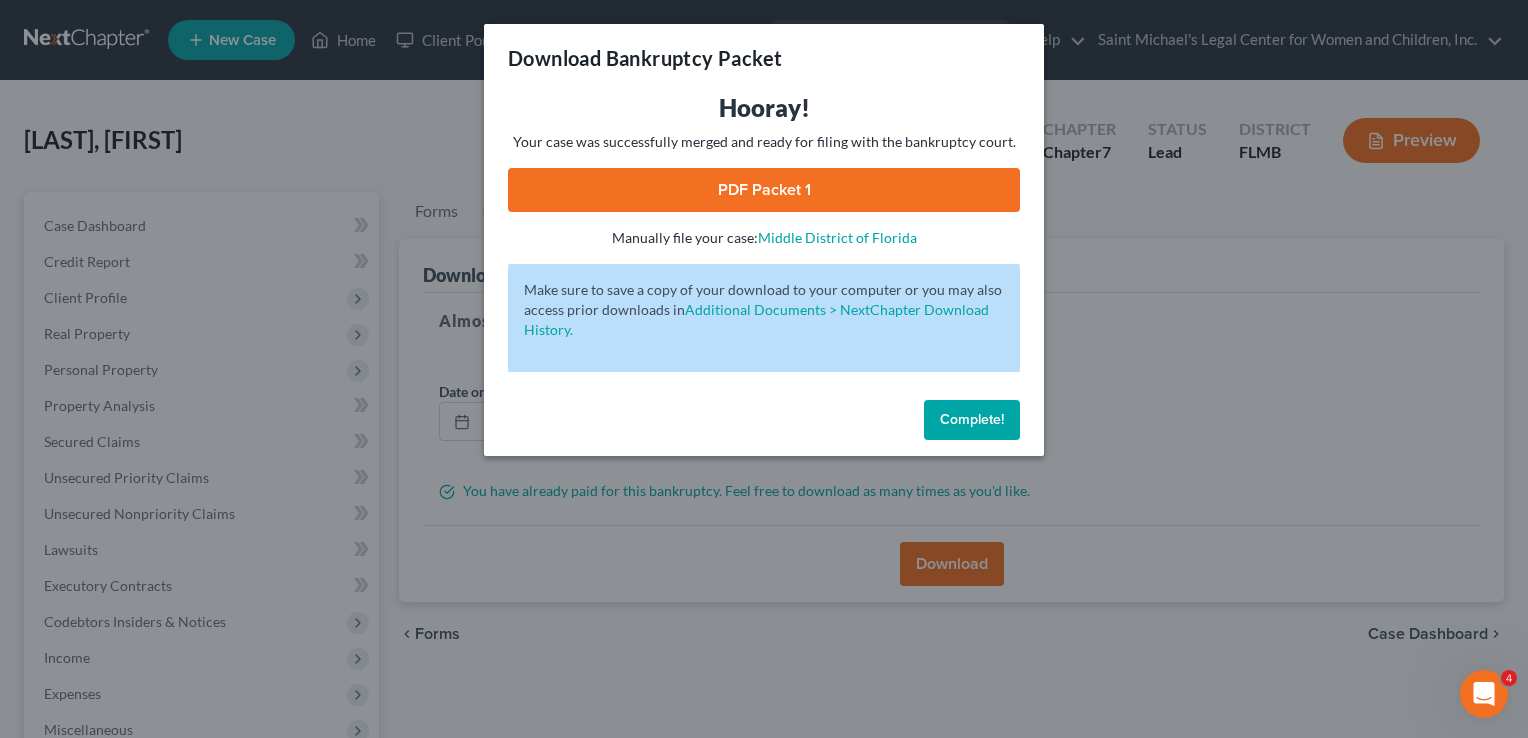 click on "PDF Packet 1" at bounding box center (764, 190) 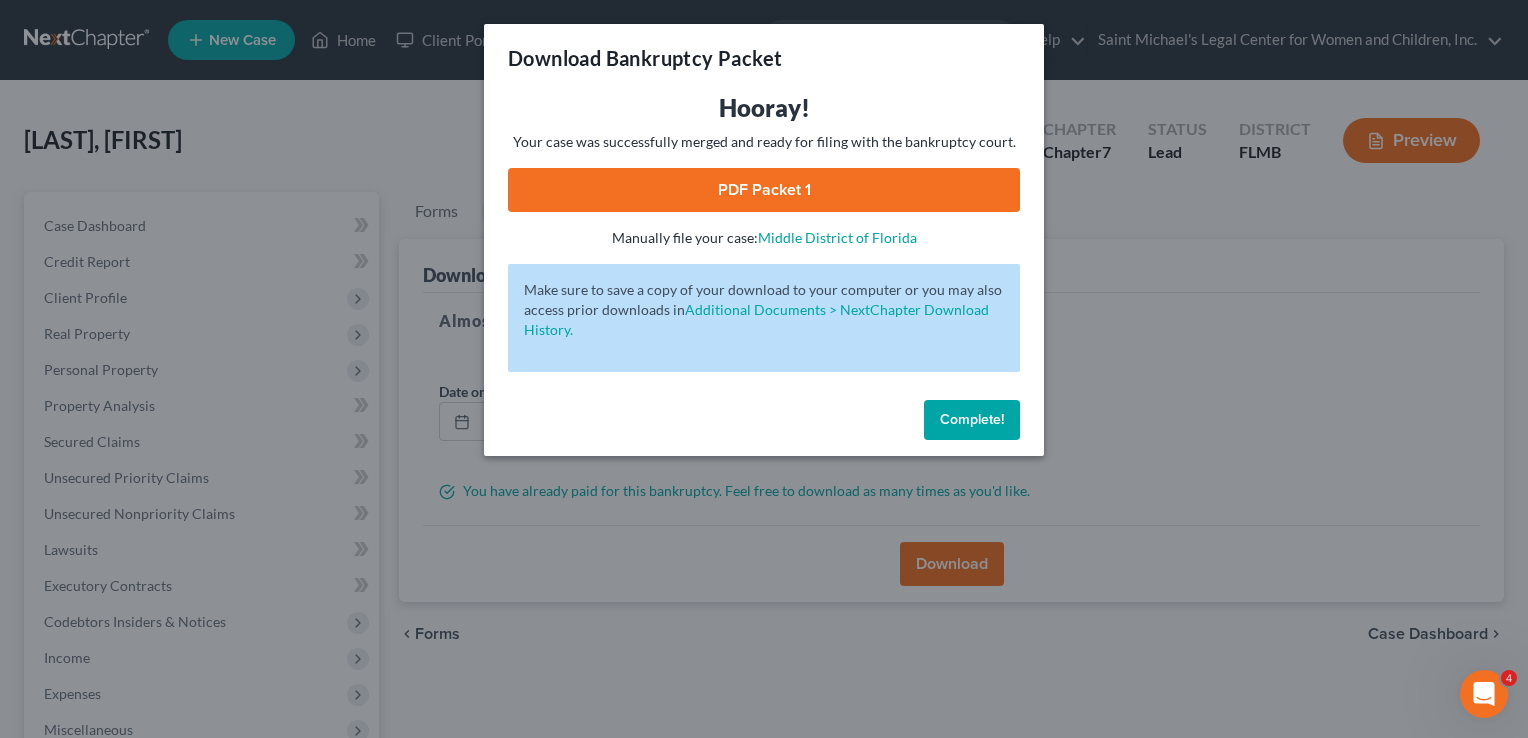 click on "Complete!" at bounding box center [972, 419] 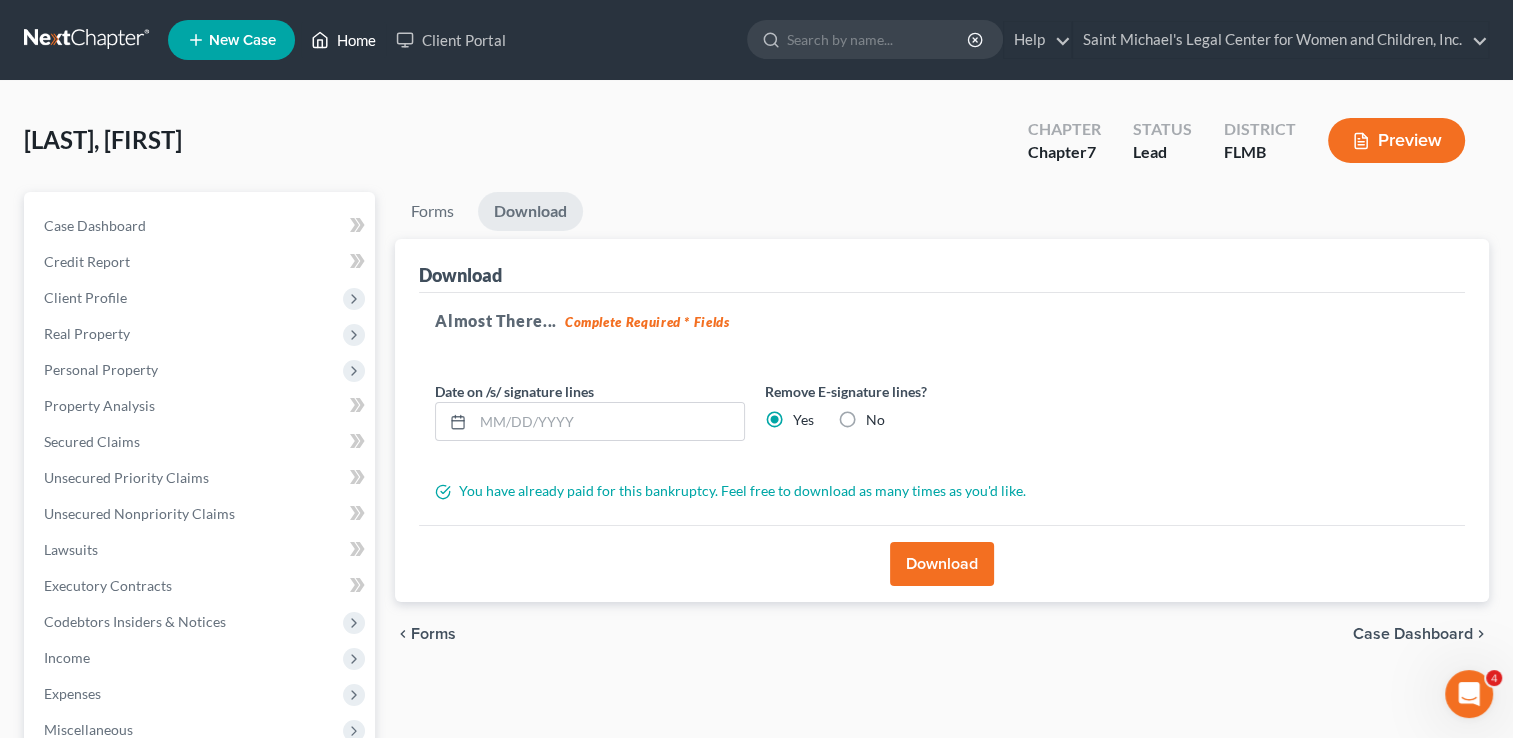 click on "Home" at bounding box center (343, 40) 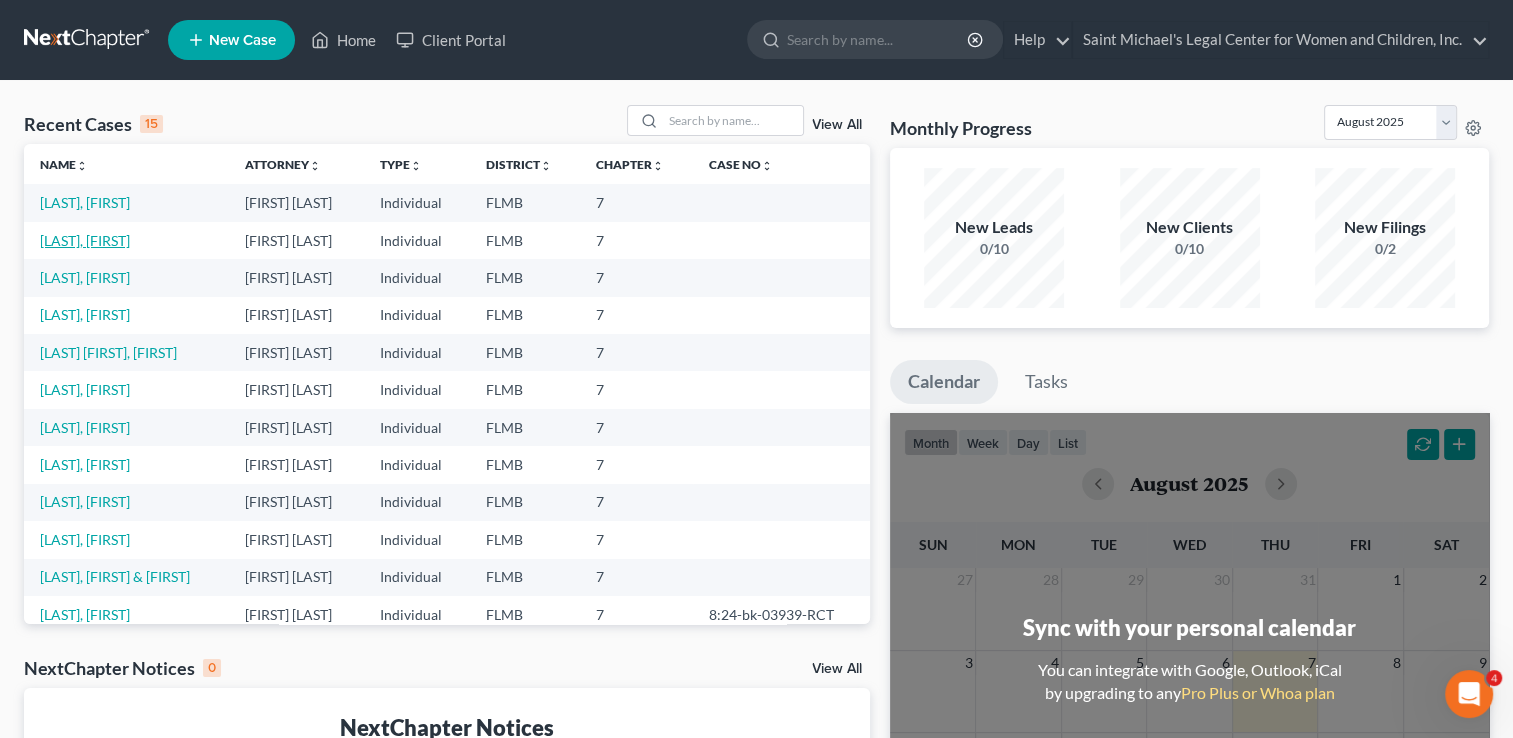 click on "[LAST], [FIRST]" at bounding box center (85, 240) 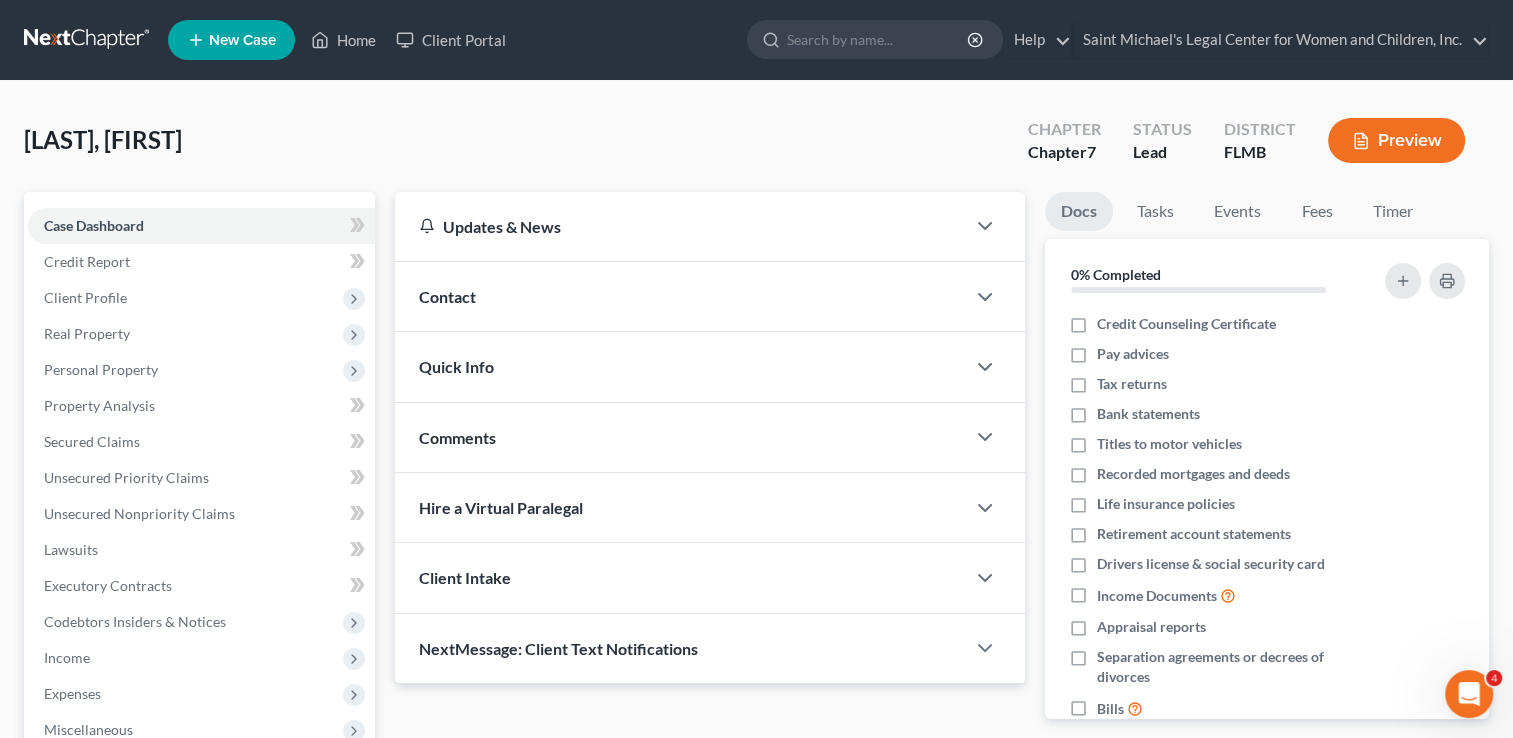 scroll, scrollTop: 323, scrollLeft: 0, axis: vertical 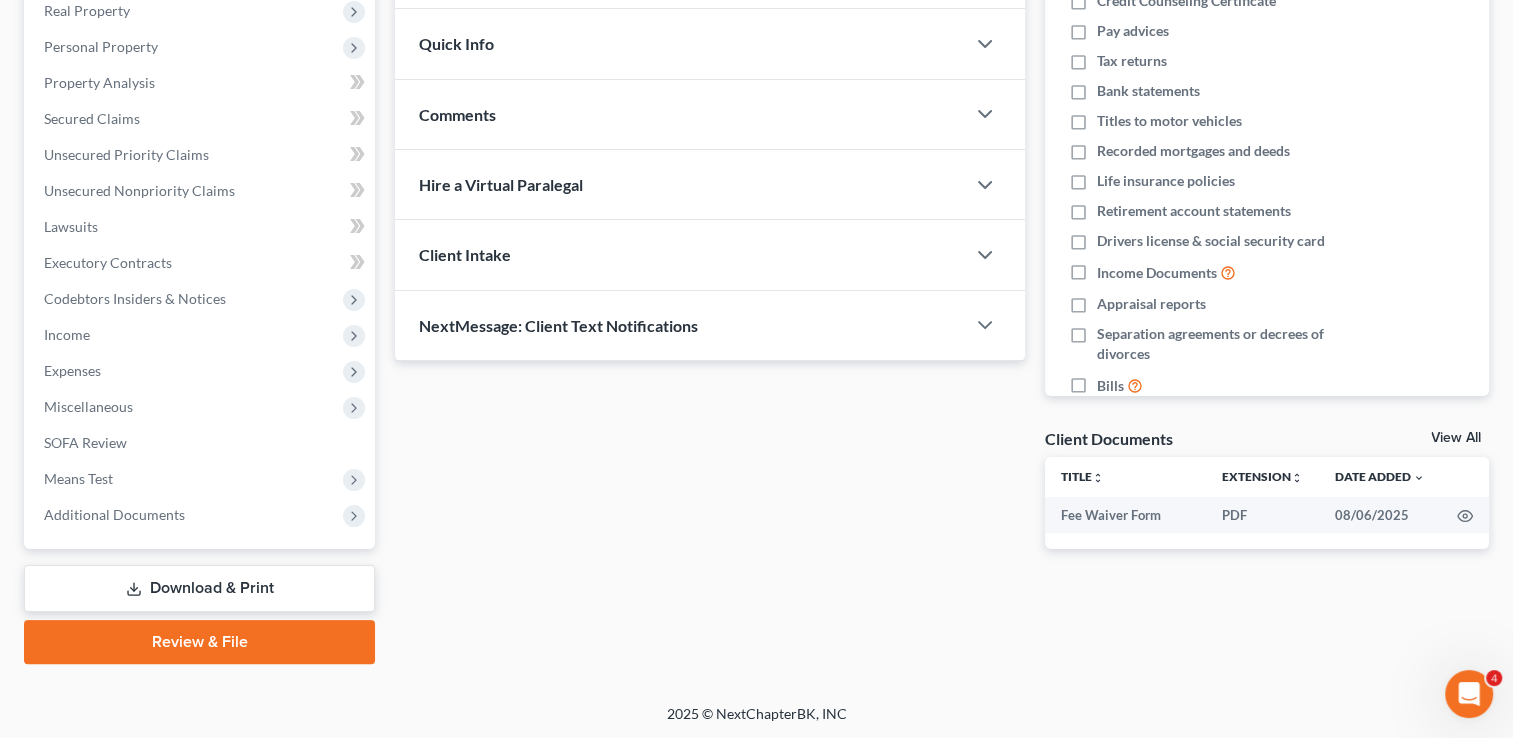 click on "Download & Print" at bounding box center (199, 588) 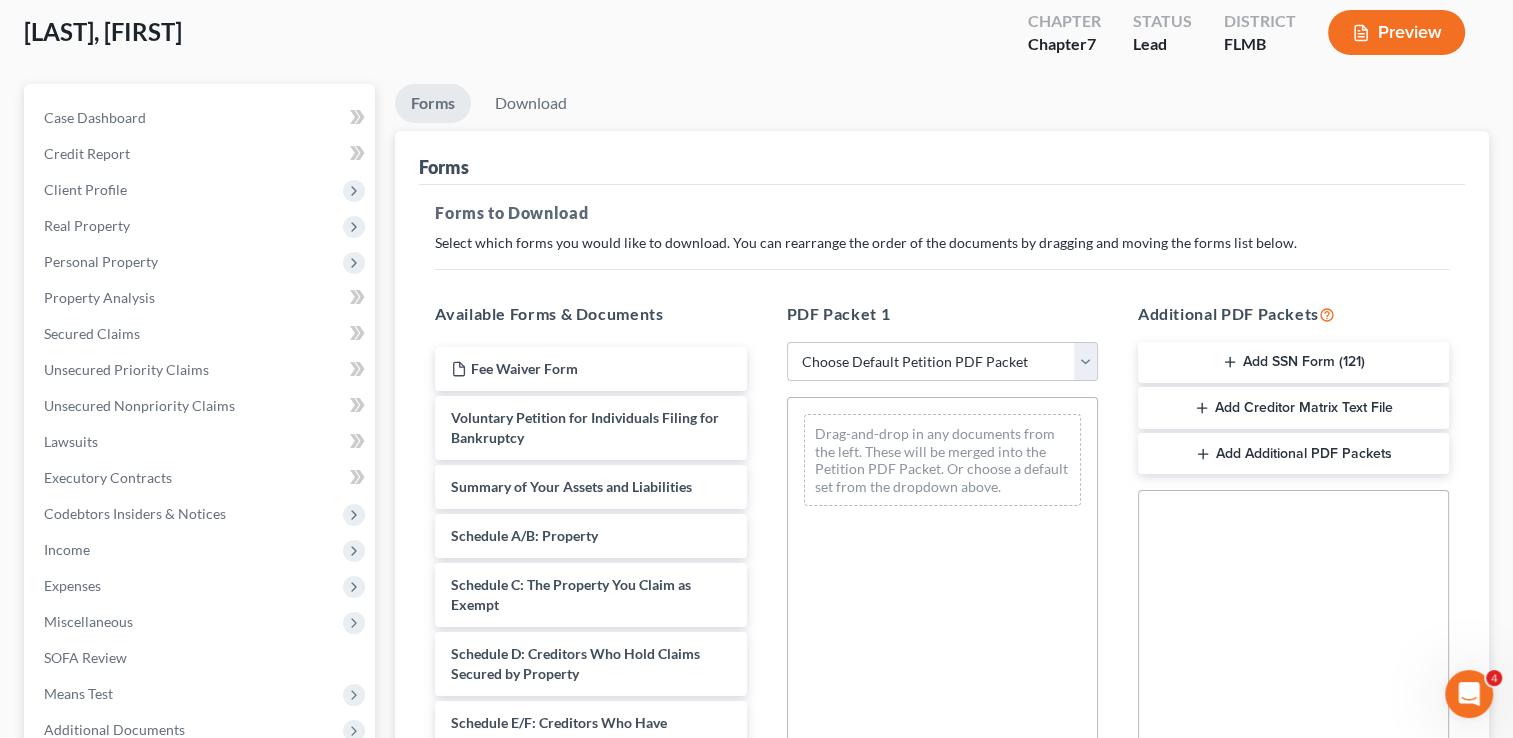 scroll, scrollTop: 0, scrollLeft: 0, axis: both 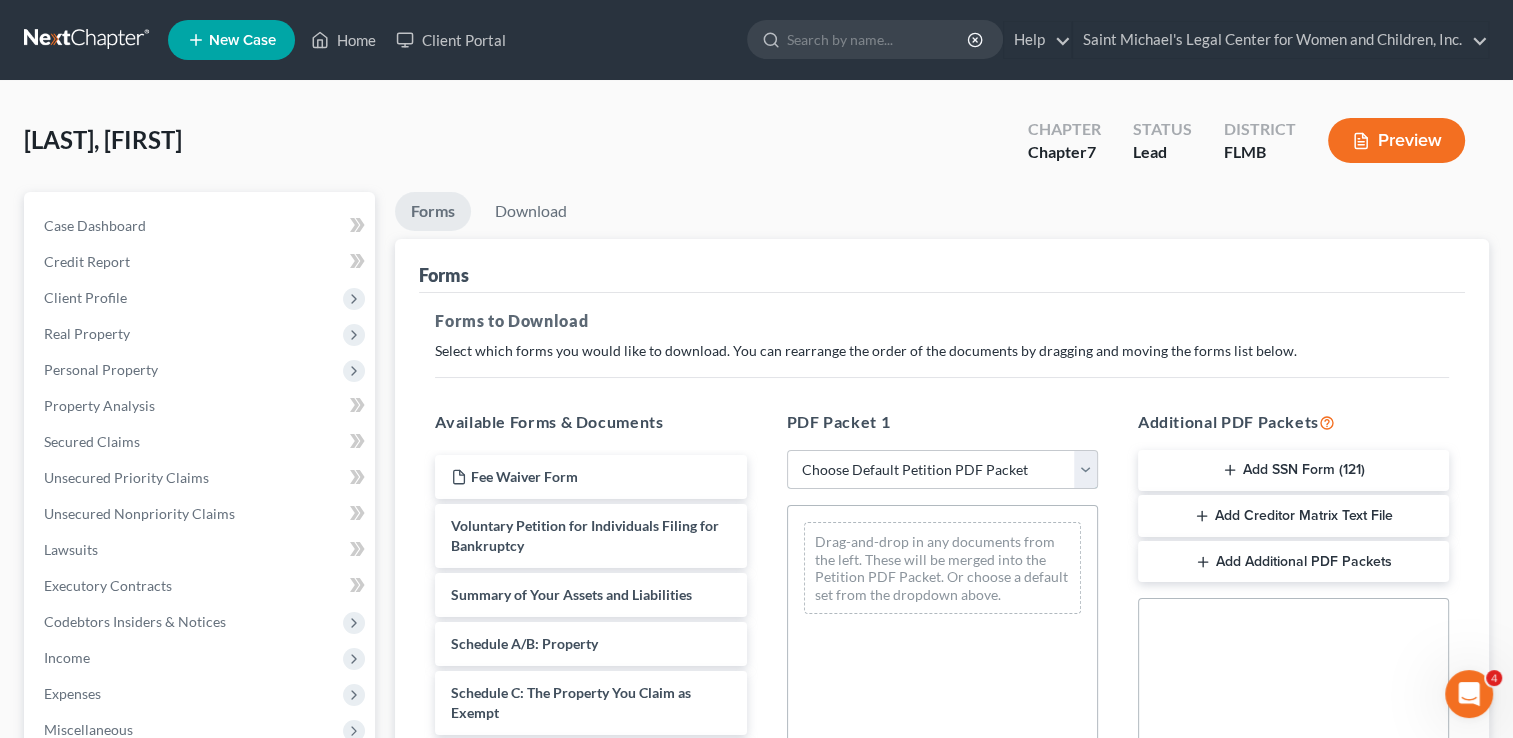 click on "Choose Default Petition PDF Packet Complete Bankruptcy Petition (all forms and schedules) Emergency Filing Forms (Petition and Creditor List Only) Amended Forms Signature Pages Only" at bounding box center (942, 470) 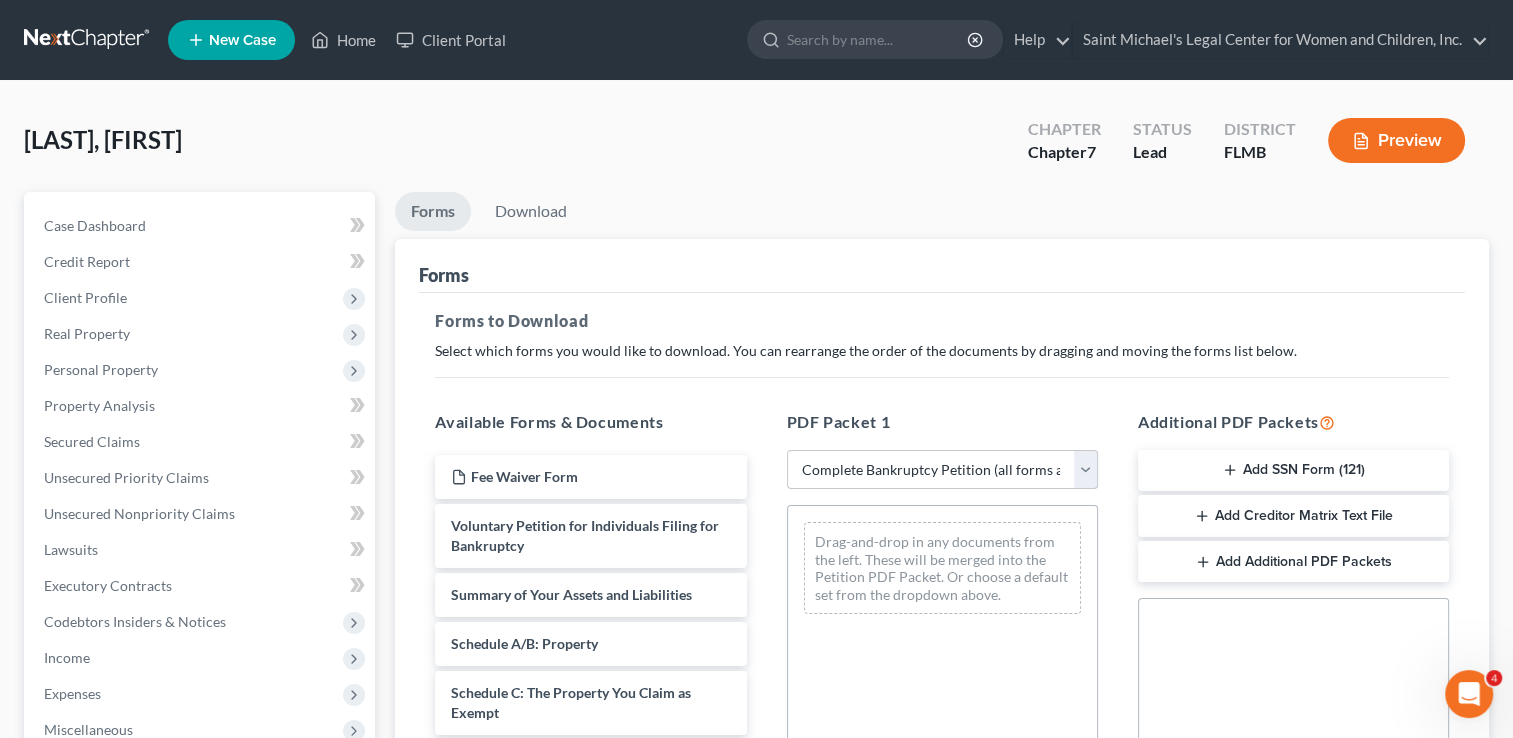 click on "Choose Default Petition PDF Packet Complete Bankruptcy Petition (all forms and schedules) Emergency Filing Forms (Petition and Creditor List Only) Amended Forms Signature Pages Only" at bounding box center [942, 470] 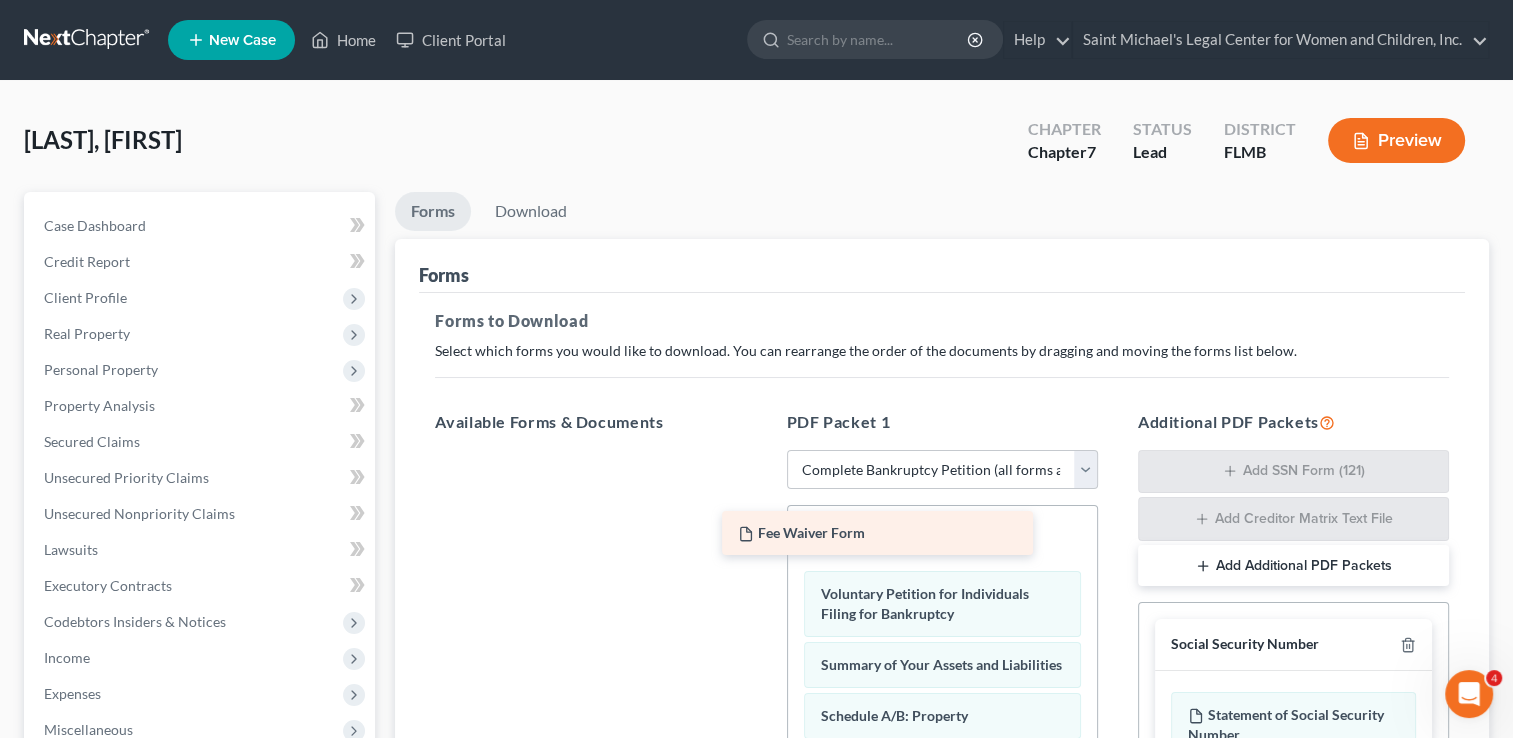 drag, startPoint x: 629, startPoint y: 469, endPoint x: 988, endPoint y: 546, distance: 367.16483 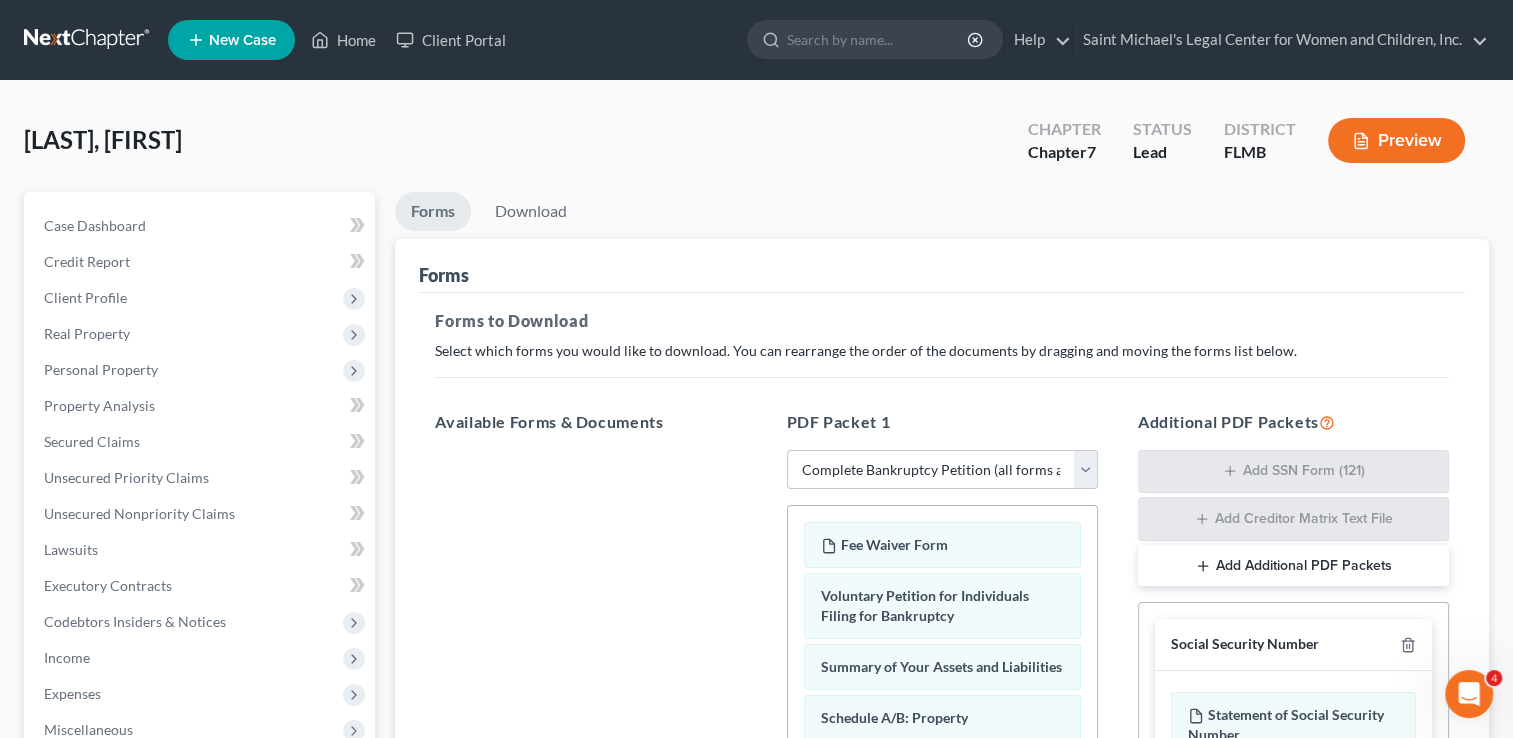 scroll, scrollTop: 496, scrollLeft: 0, axis: vertical 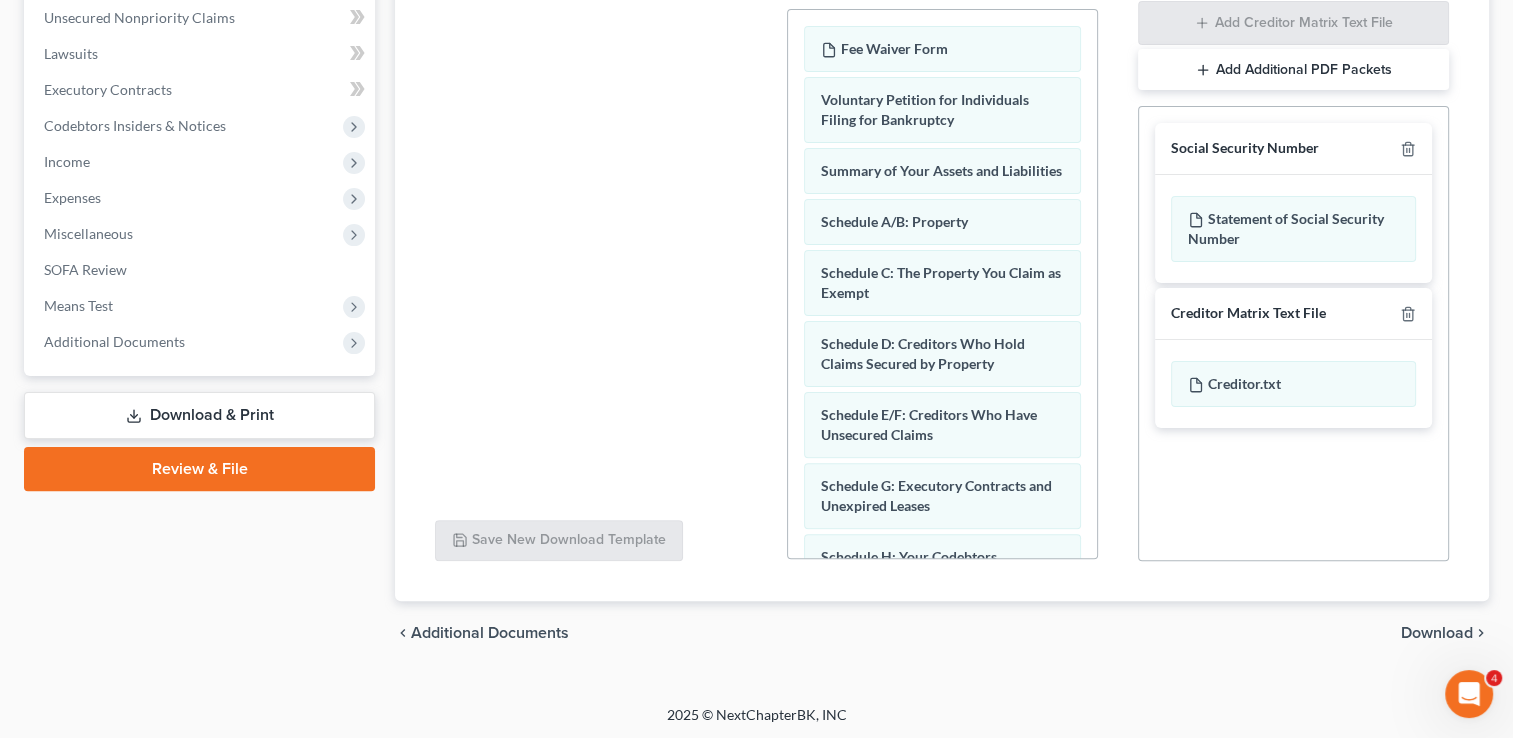 click on "Forms to Download Select which forms you would like to download. You can rearrange the order of the documents by dragging and moving the forms list below.  Available Forms & Documents
Save New Download Template PDF Packet 1 Choose Default Petition PDF Packet Complete Bankruptcy Petition (all forms and schedules) Emergency Filing Forms (Petition and Creditor List Only) Amended Forms Signature Pages Only Fee Waiver Form Voluntary Petition for Individuals Filing for Bankruptcy Summary of Your Assets and Liabilities Schedule A/B: Property Schedule C: The Property You Claim as Exempt Schedule D: Creditors Who Hold Claims Secured by Property Schedule E/F: Creditors Who Have Unsecured Claims Schedule G: Executory Contracts and Unexpired Leases Schedule H: Your Codebtors Schedule I: Your Income Schedule J: Your Expenses Declaration About an Individual Debtor's Schedules Your Statement of Financial Affairs for Individuals Filing for Bankruptcy Statement of Intention for Individuals Filing Under Chapter 7" at bounding box center [942, 199] 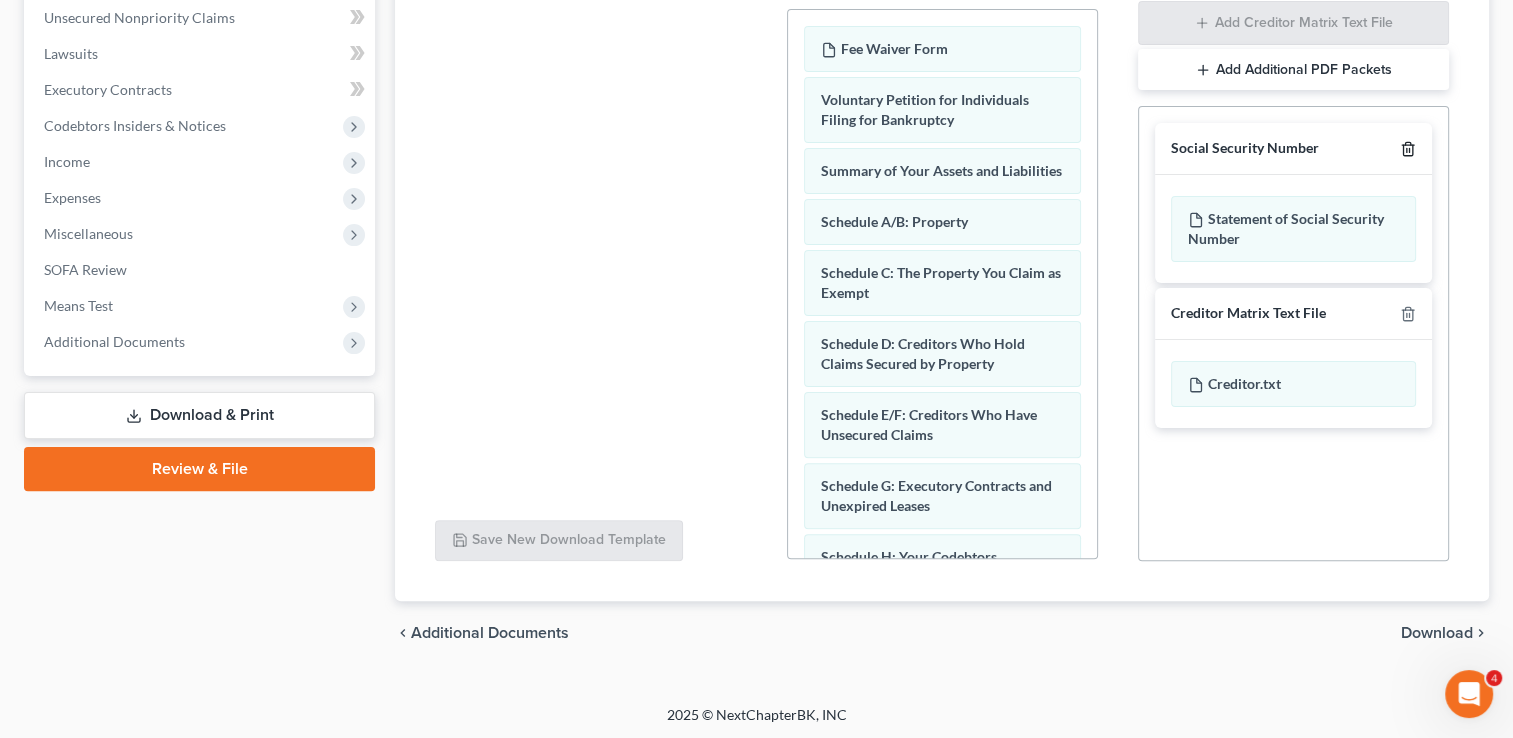 click 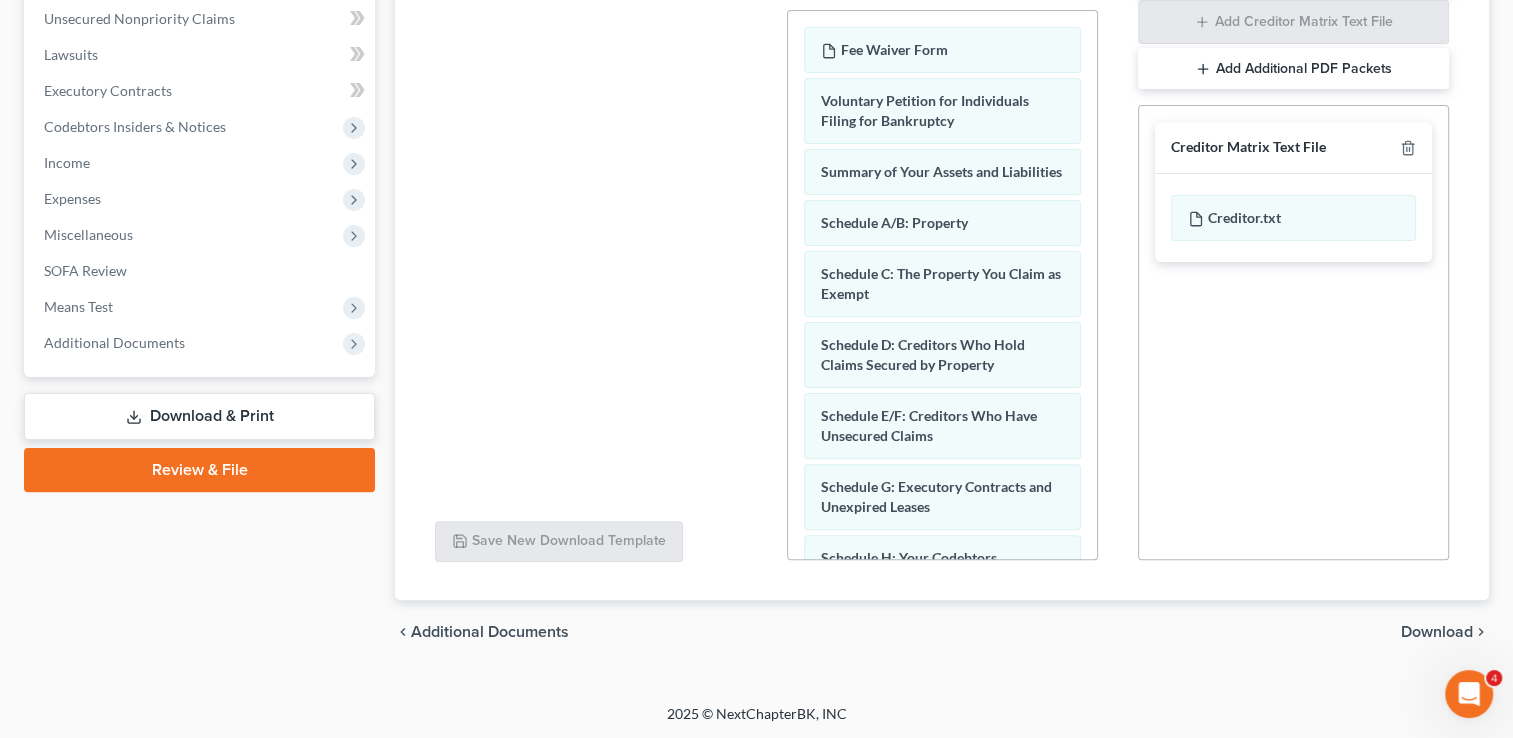 click on "Download" at bounding box center [1437, 632] 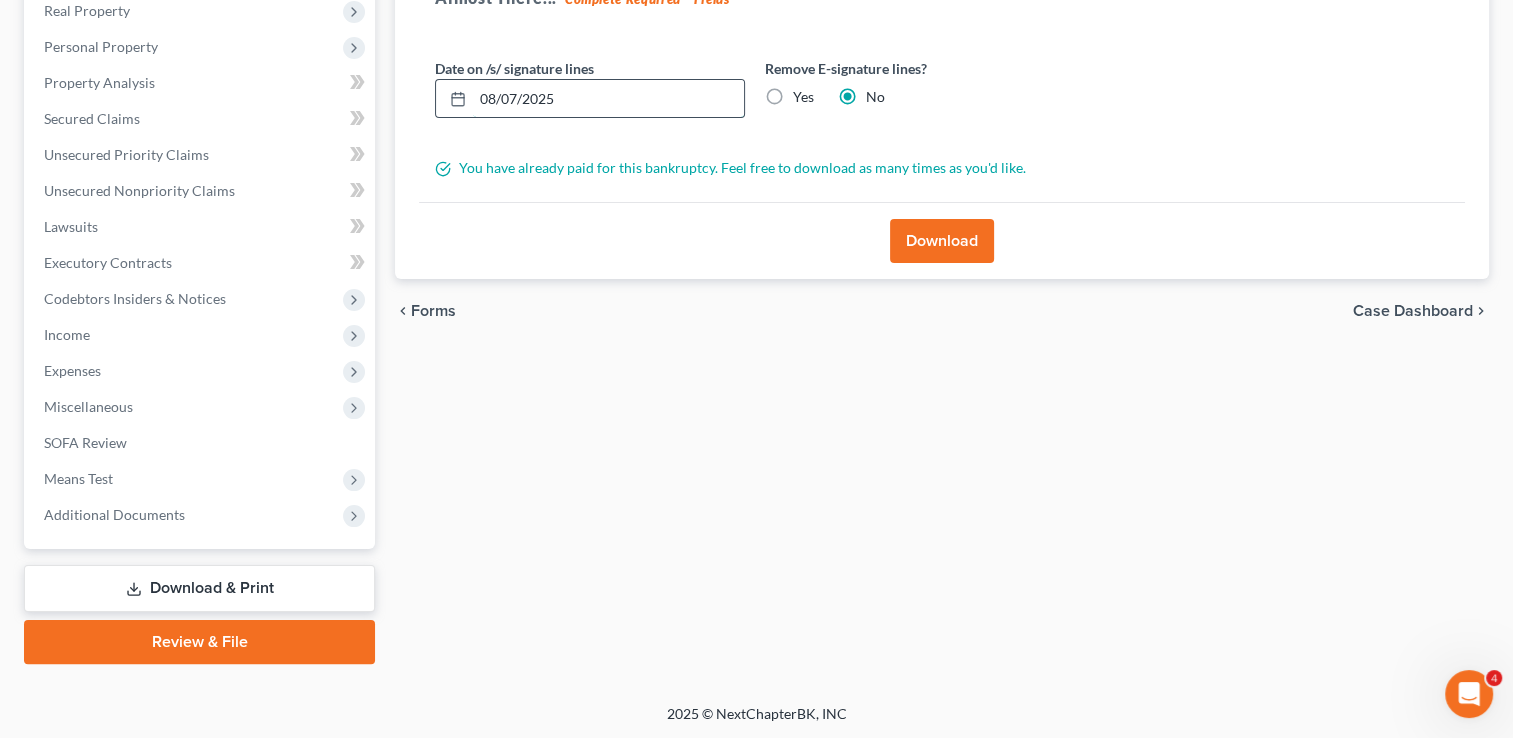 click on "08/07/2025" at bounding box center [608, 99] 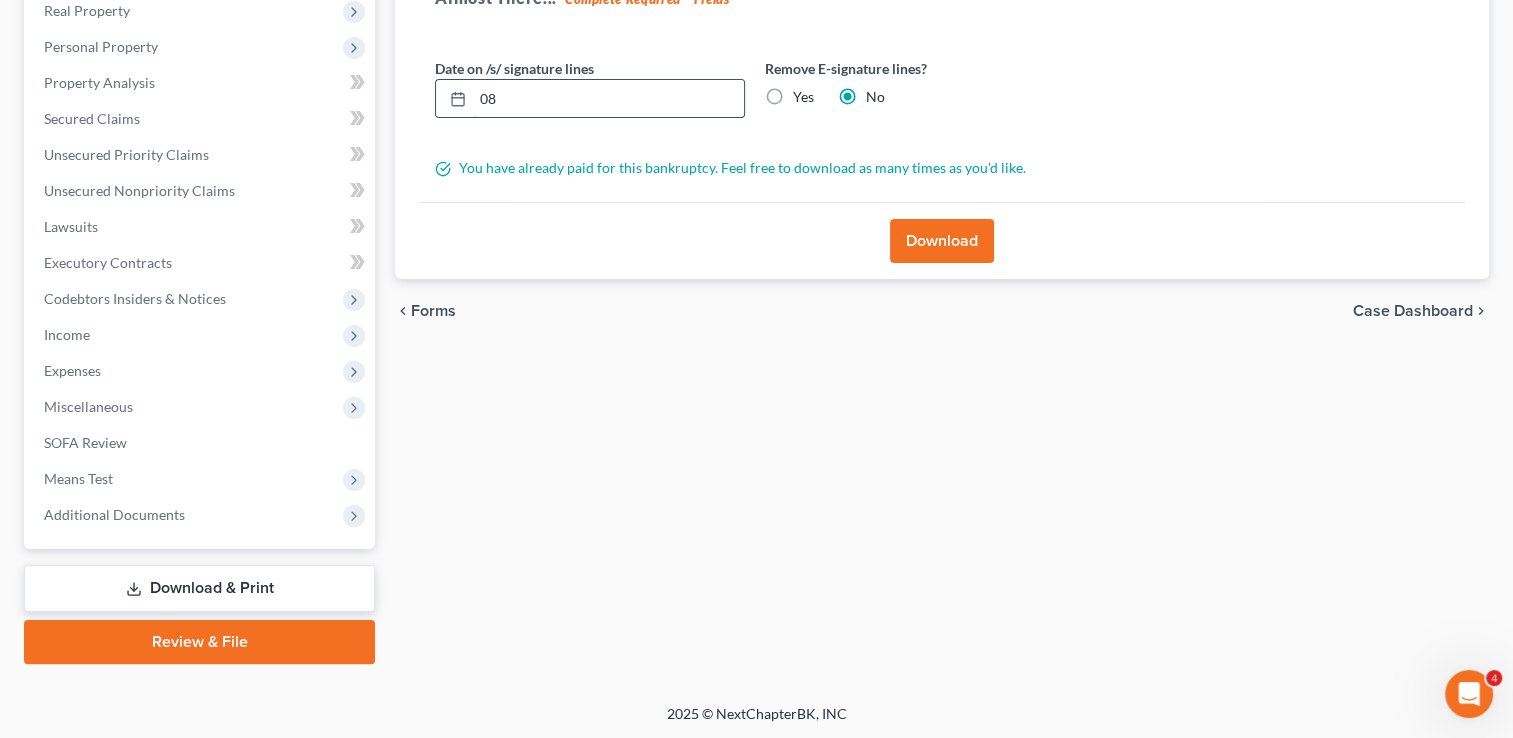 type on "0" 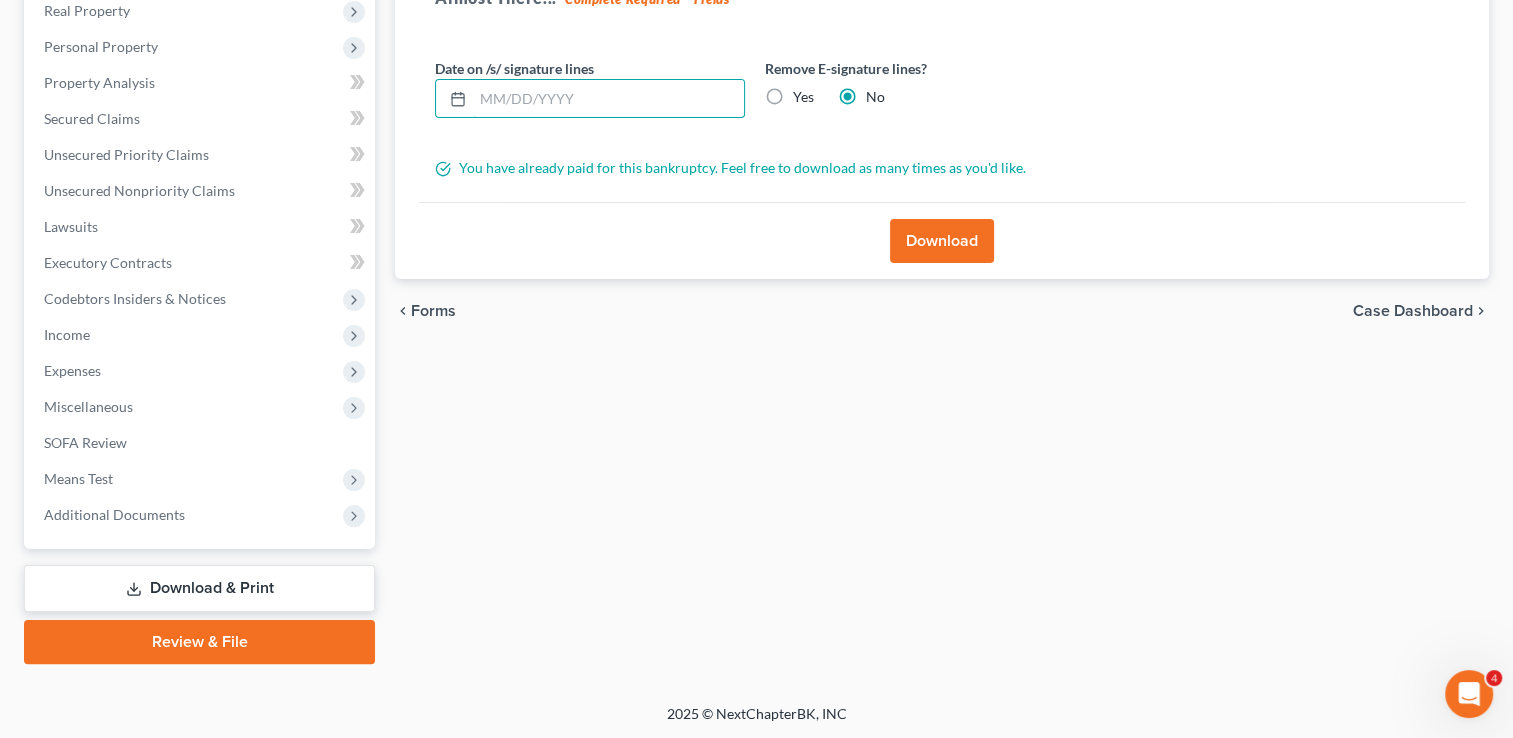 type 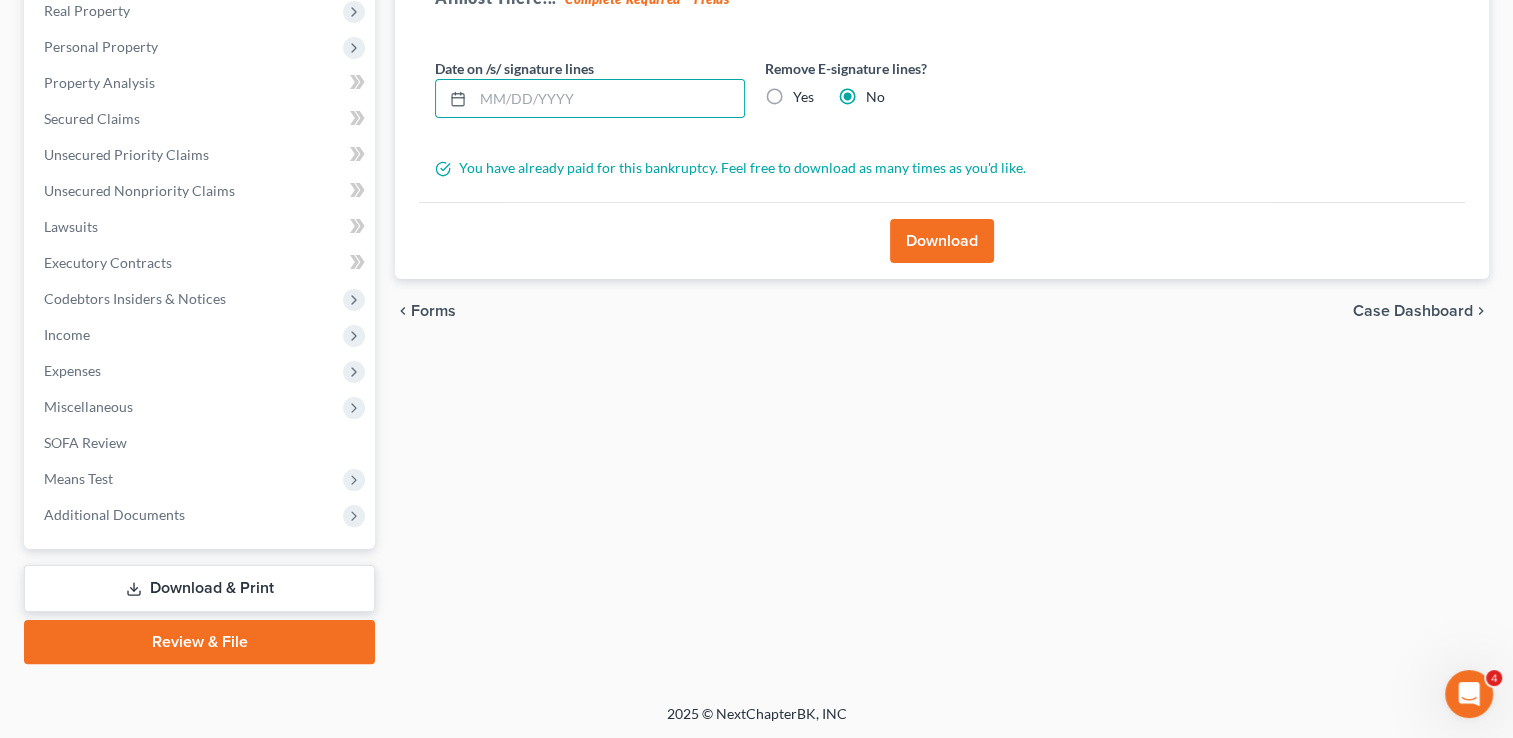 click on "Yes" at bounding box center (803, 97) 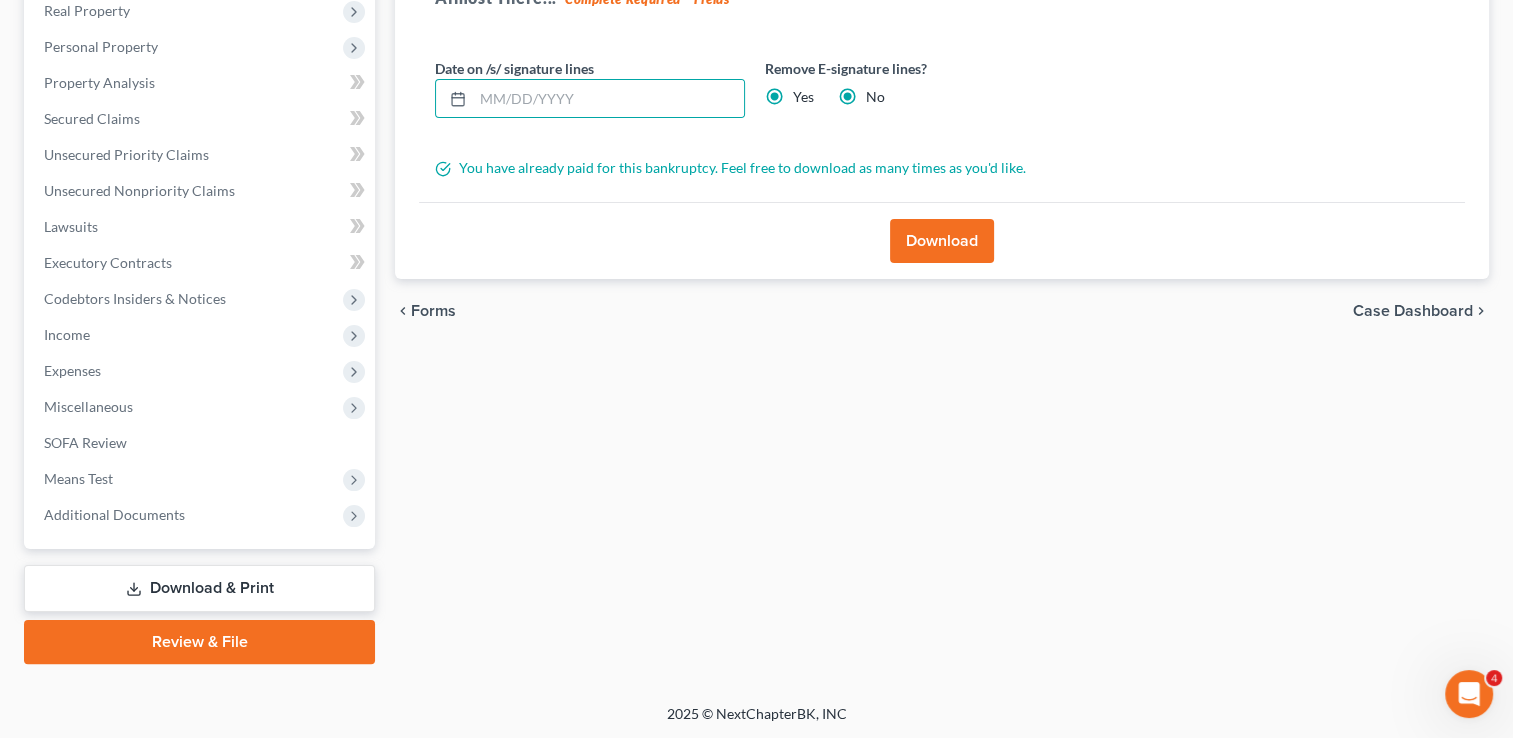 radio on "false" 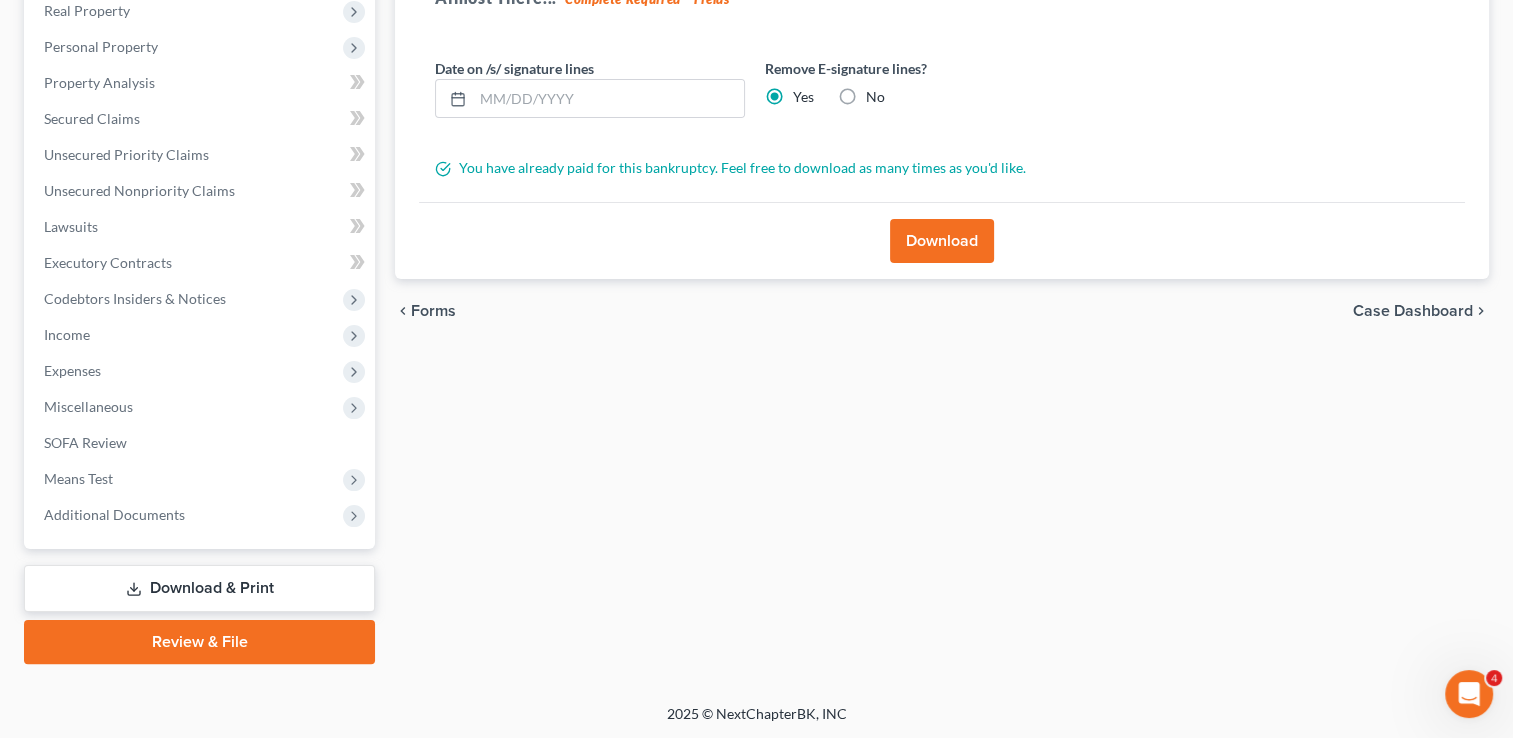 click on "Download" at bounding box center [942, 241] 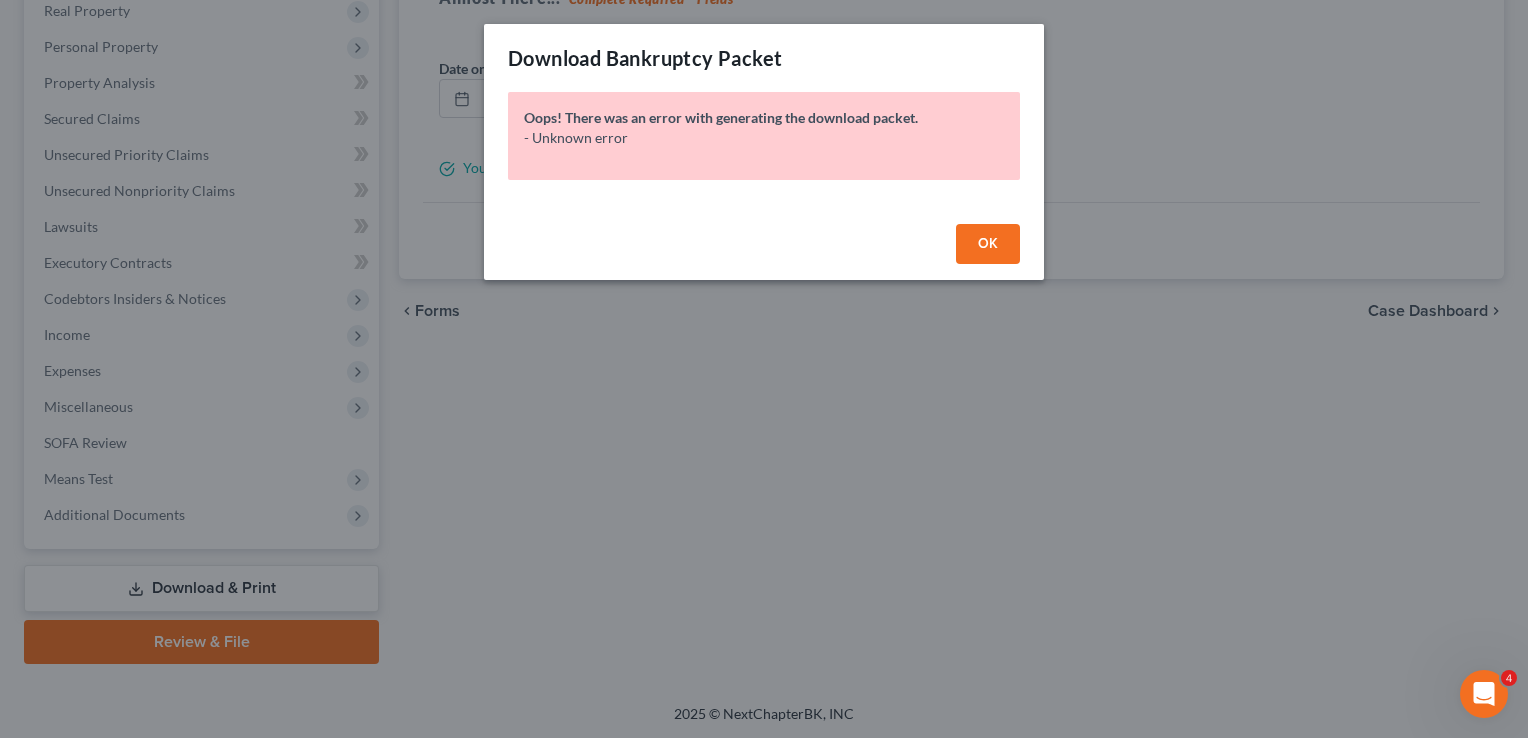 click on "OK" at bounding box center (988, 243) 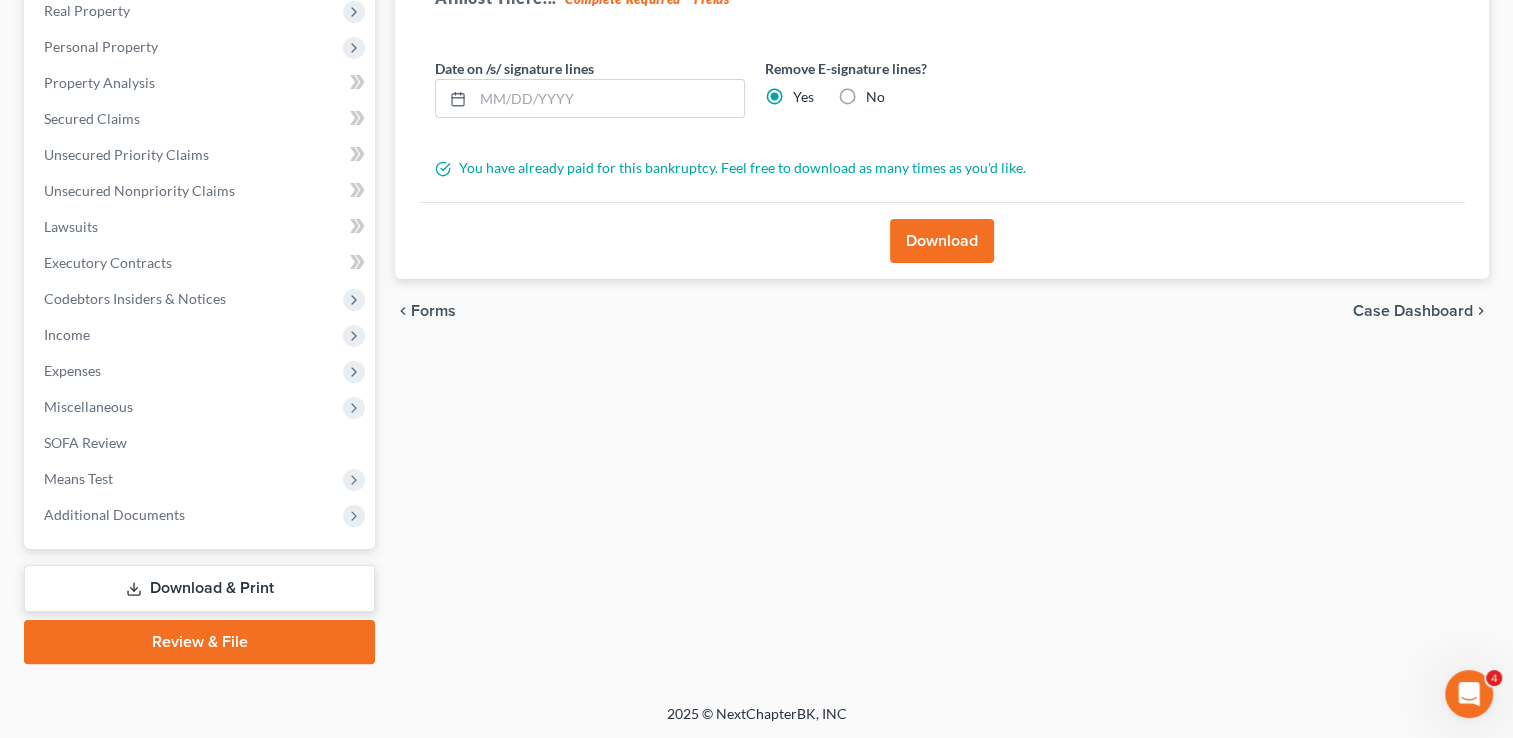 click on "Download" at bounding box center [942, 241] 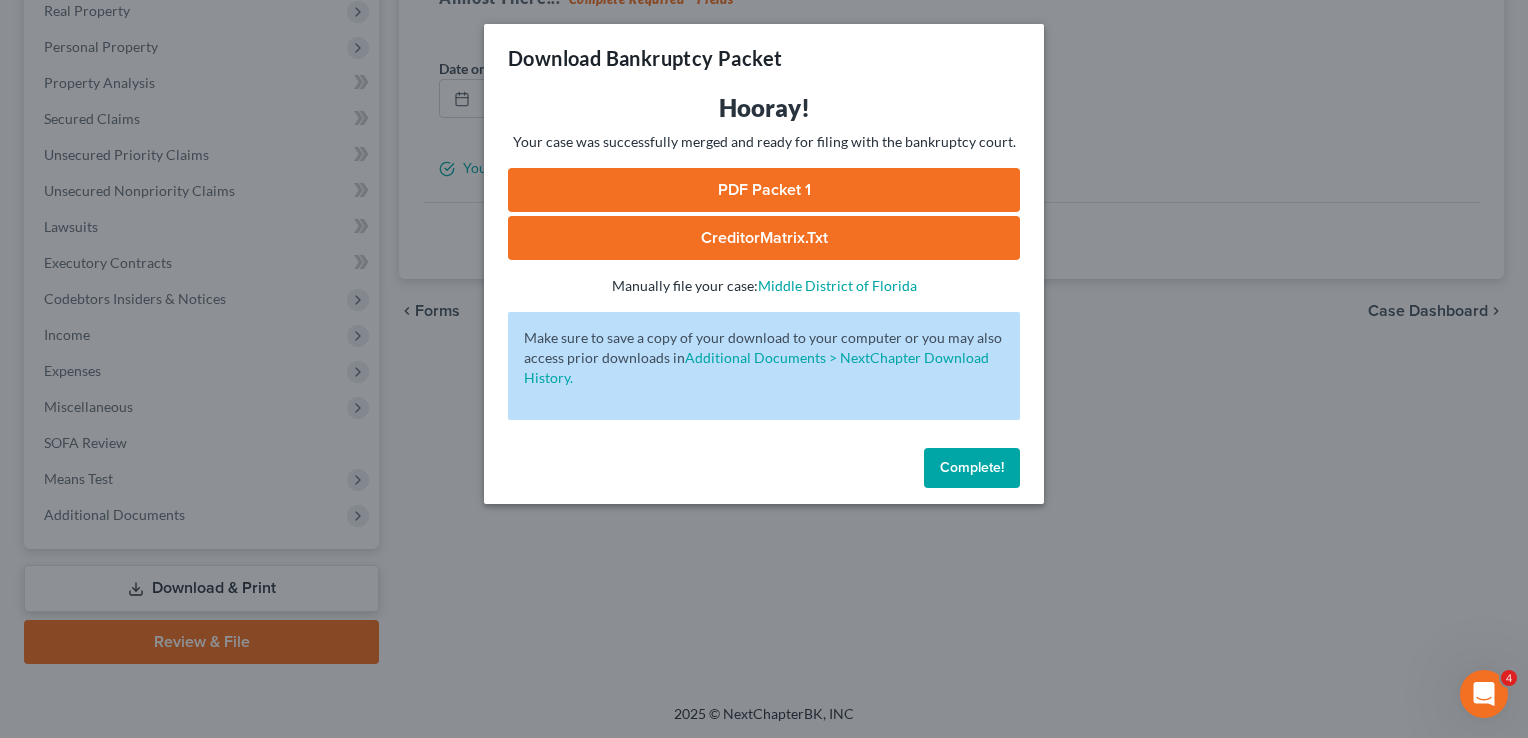 click on "Complete!" at bounding box center (972, 467) 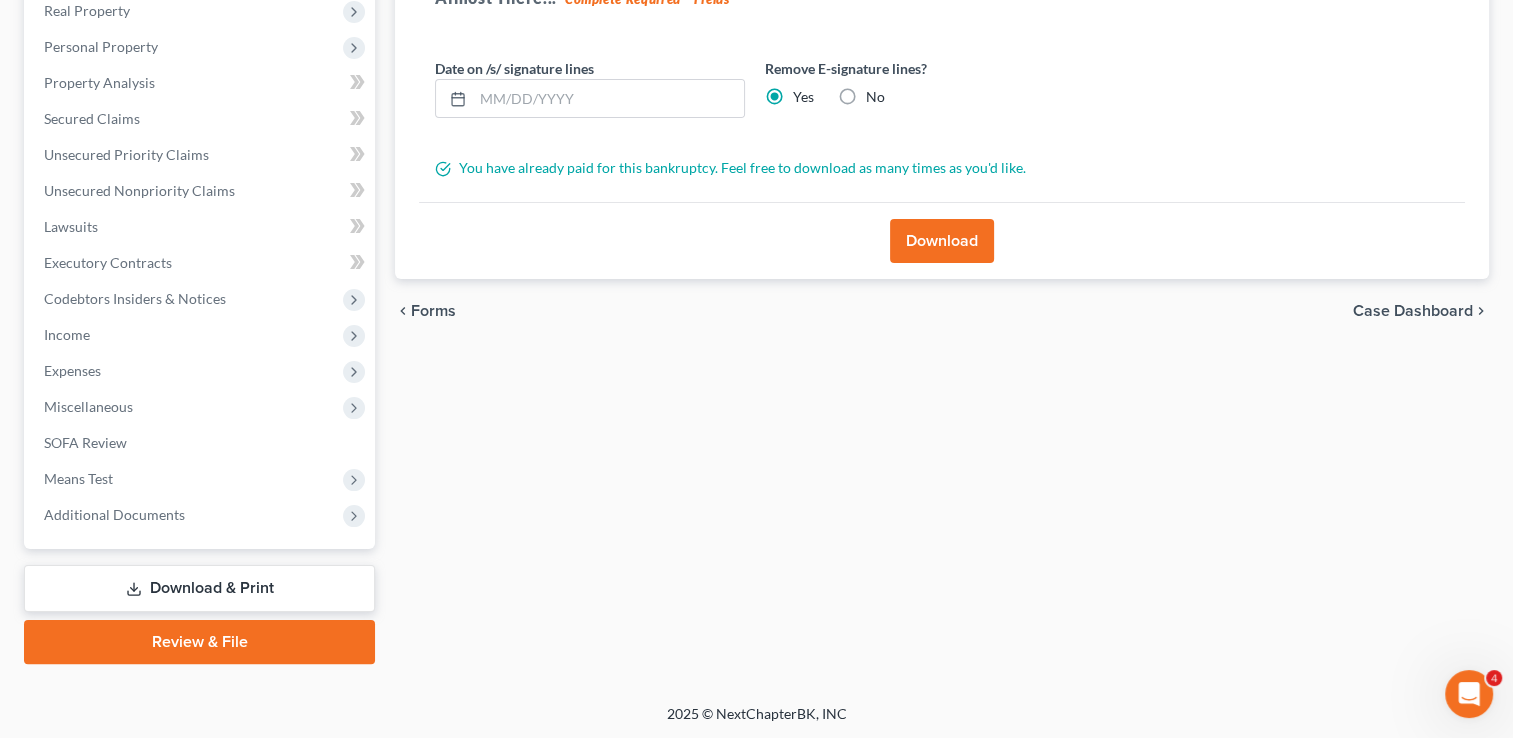 scroll, scrollTop: 0, scrollLeft: 0, axis: both 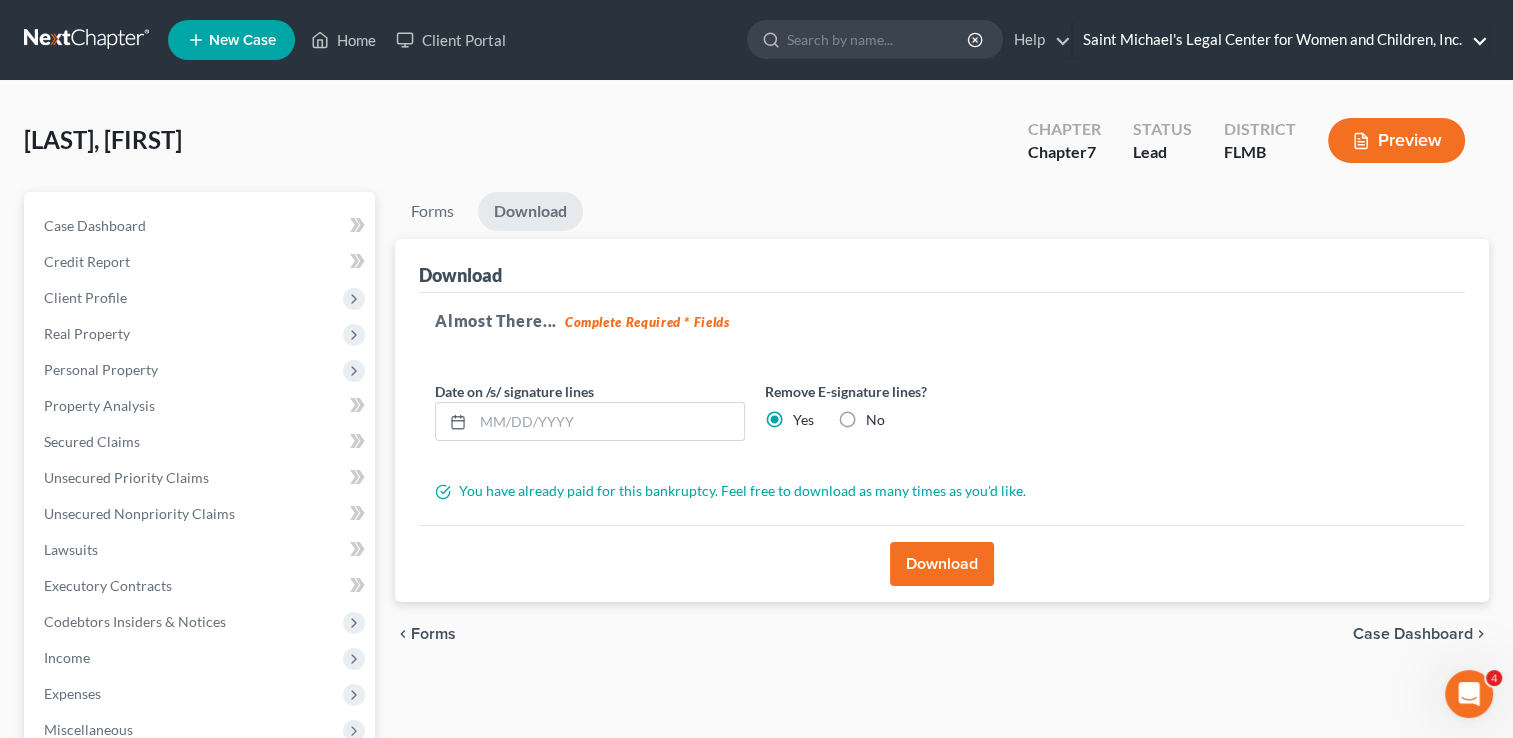 click on "Saint Michael's Legal Center for Women and Children, Inc." at bounding box center (1280, 40) 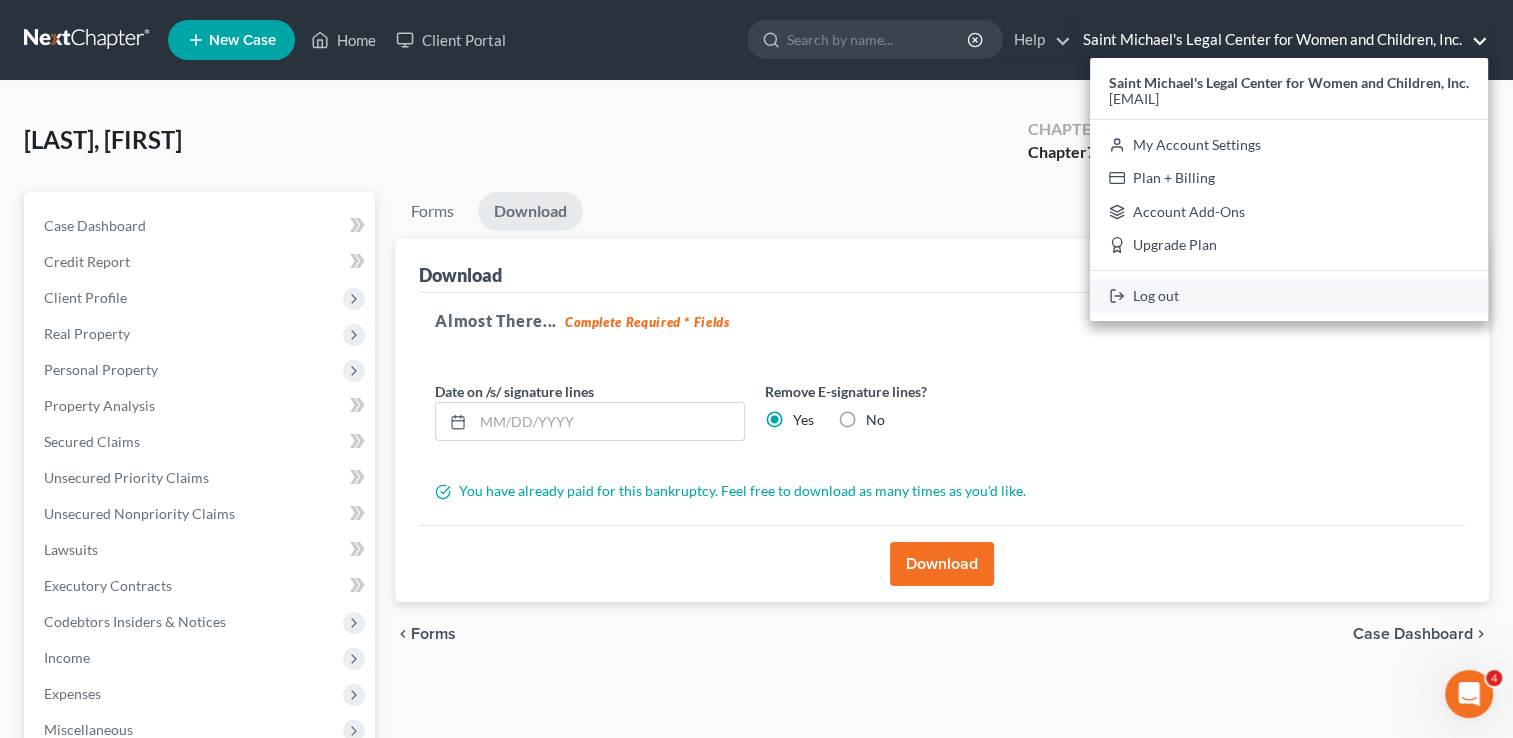 click on "Log out" at bounding box center [1289, 296] 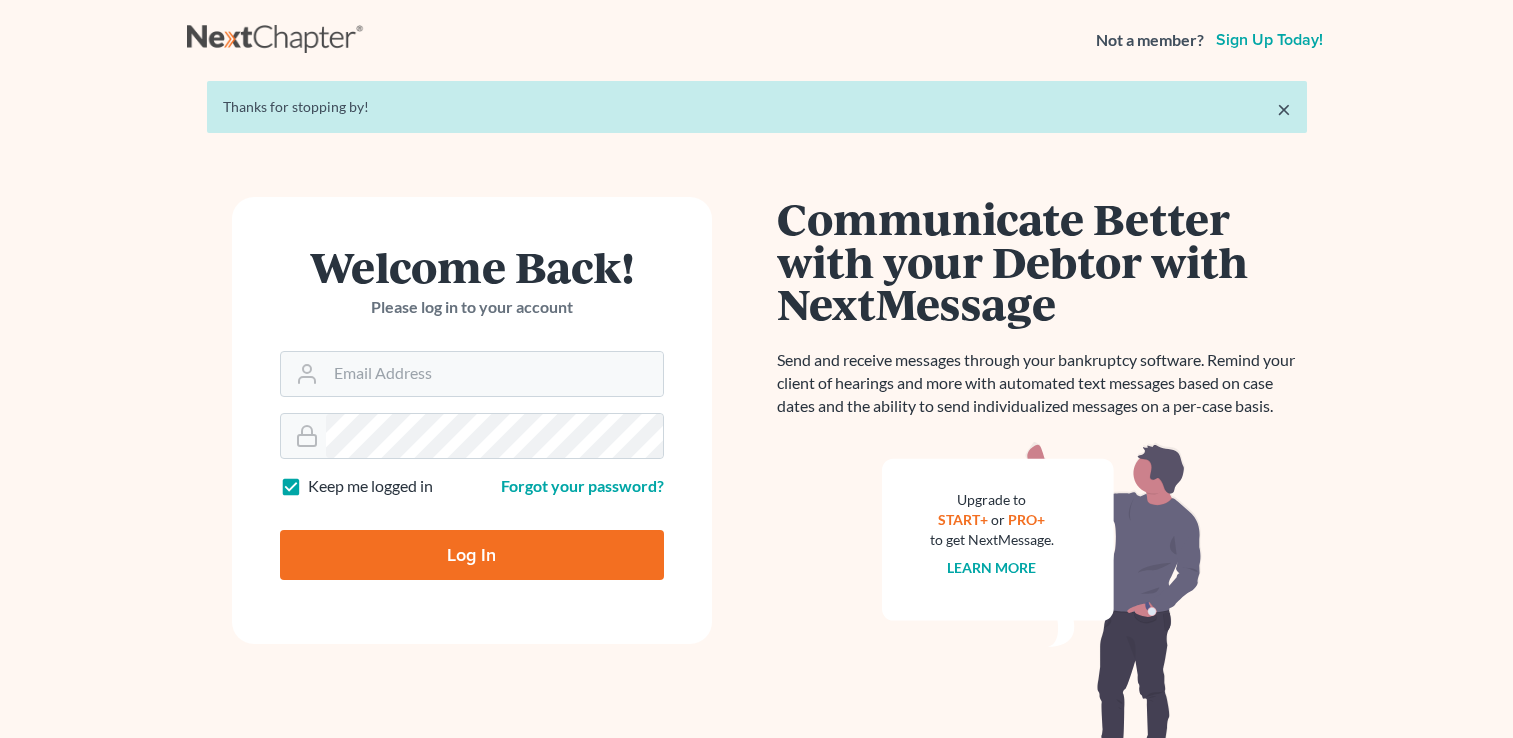scroll, scrollTop: 0, scrollLeft: 0, axis: both 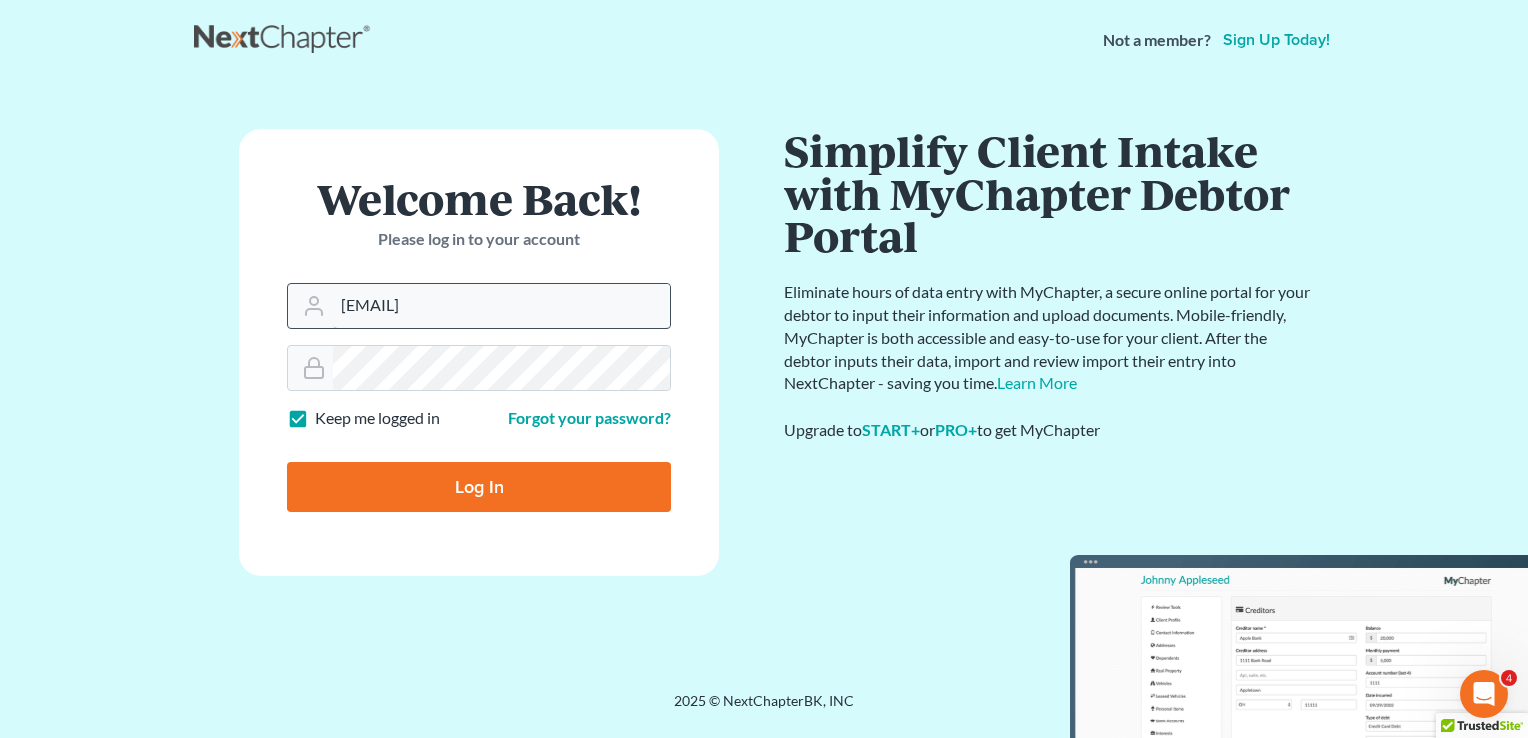 click on "[EMAIL]" at bounding box center [501, 306] 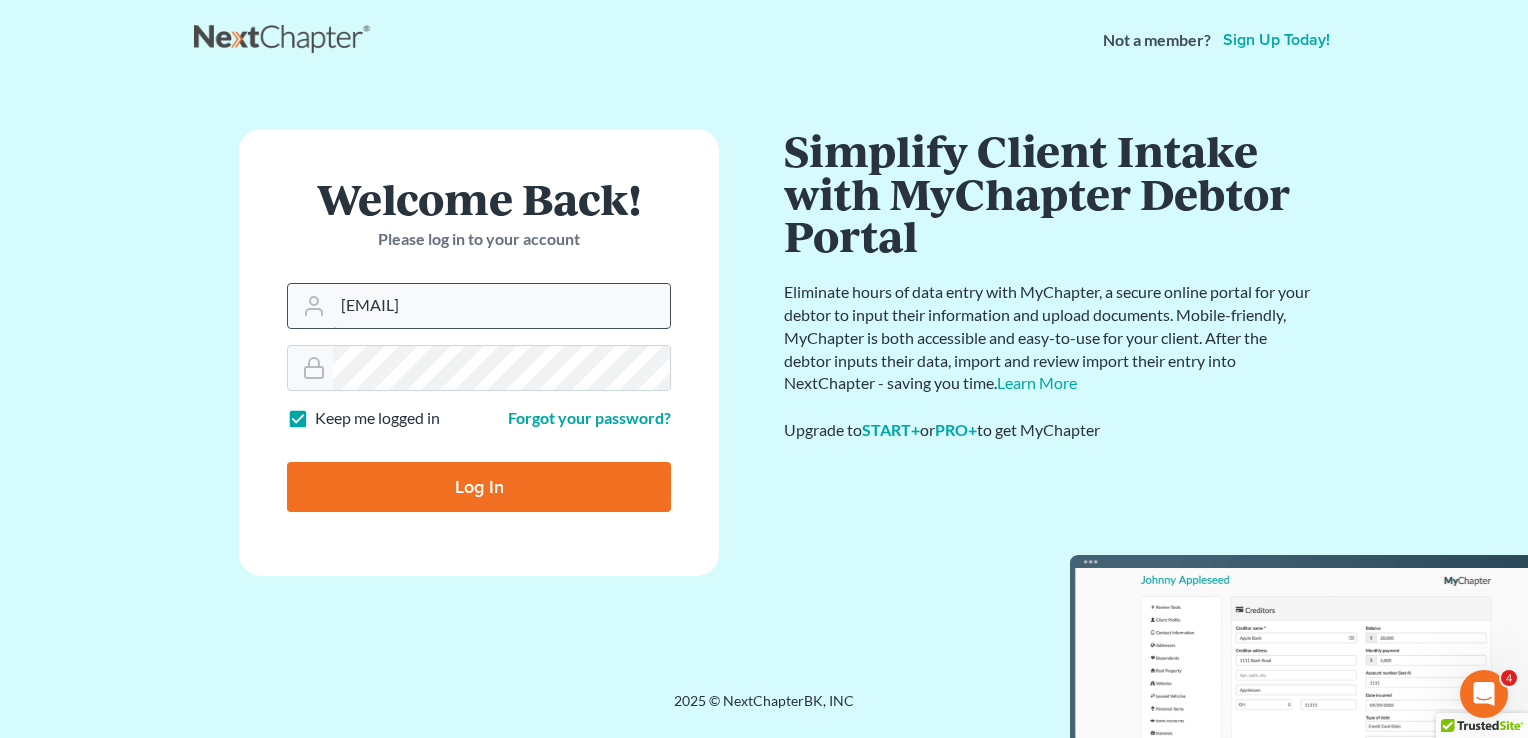 type on "[EMAIL]" 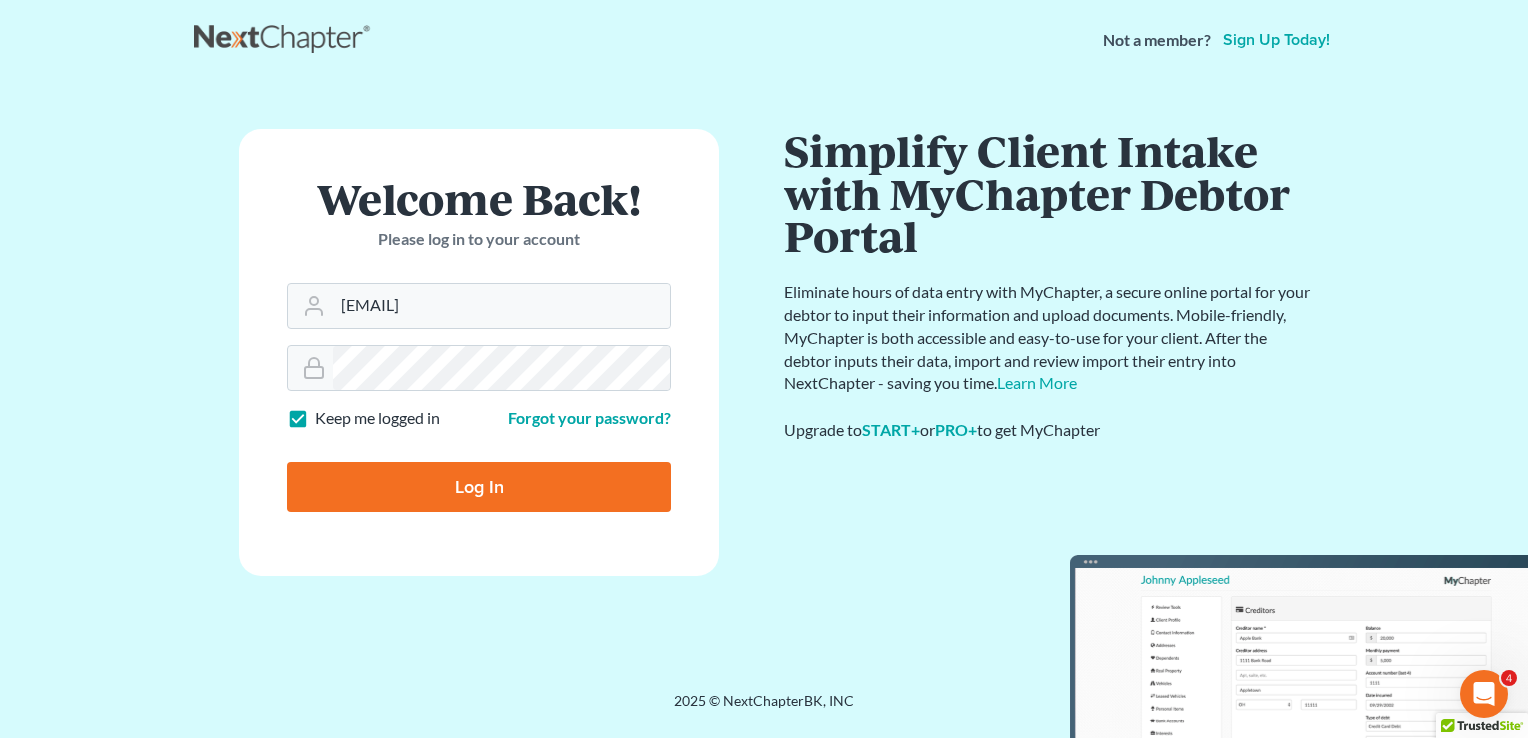click on "Log In" at bounding box center [479, 487] 